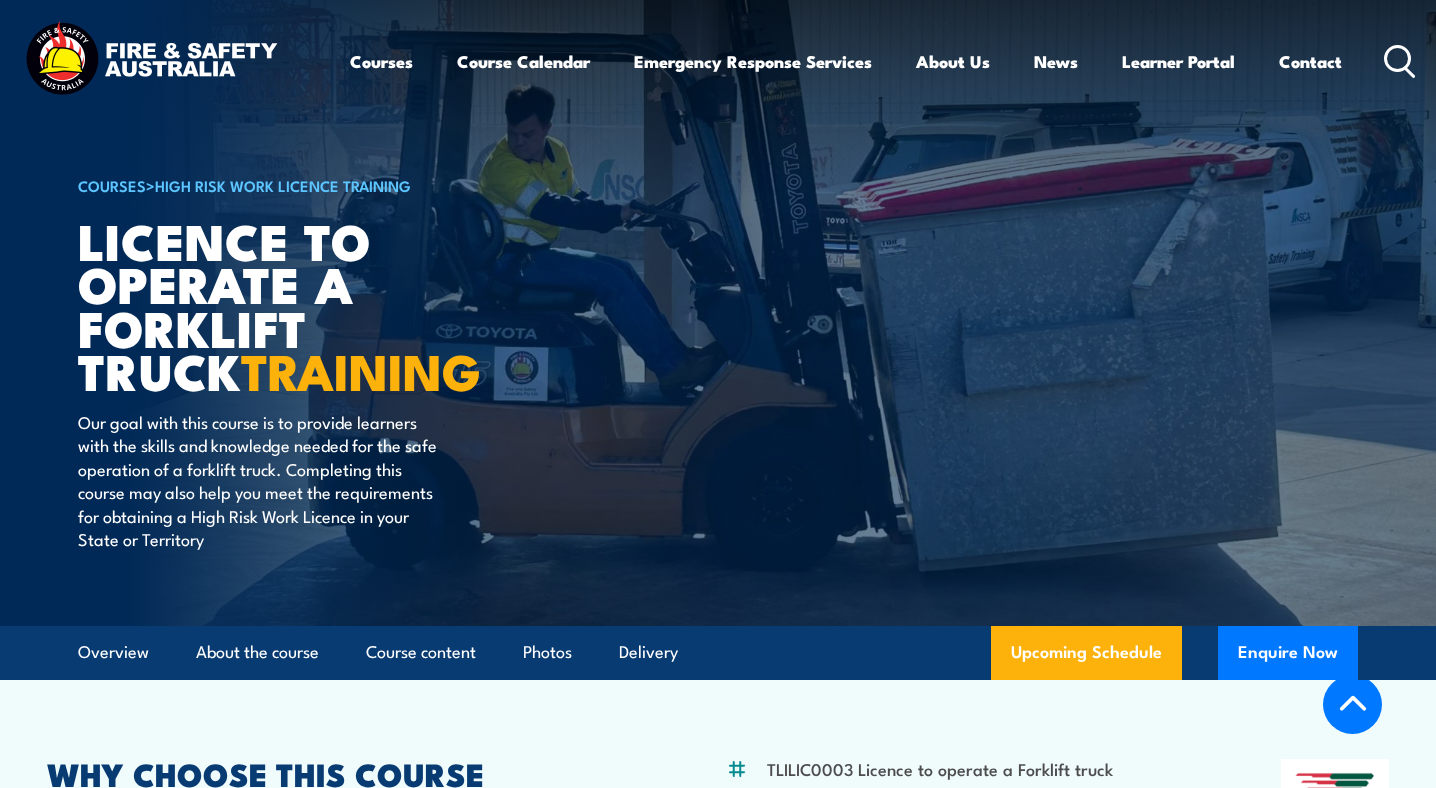 scroll, scrollTop: 3578, scrollLeft: 0, axis: vertical 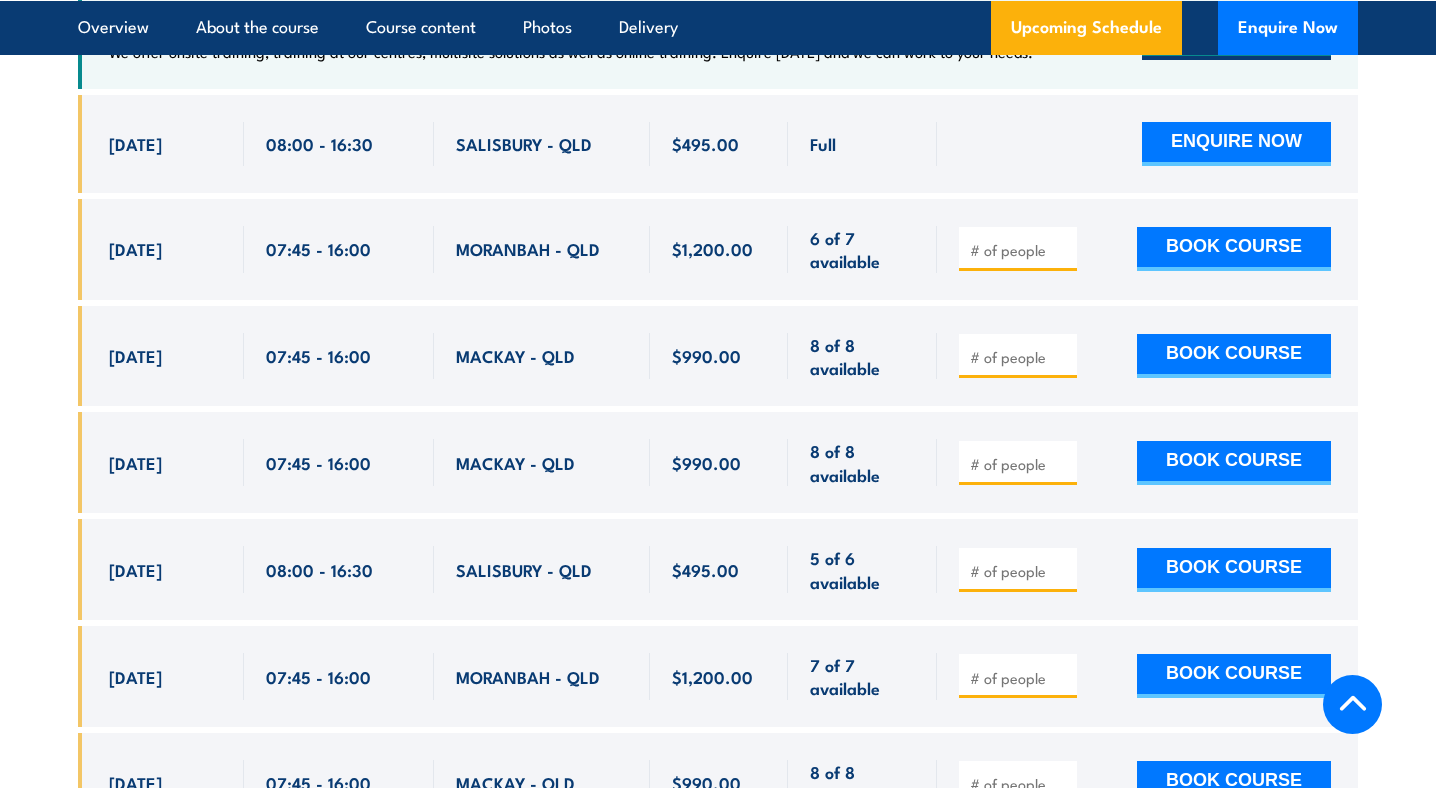 click at bounding box center [1020, 250] 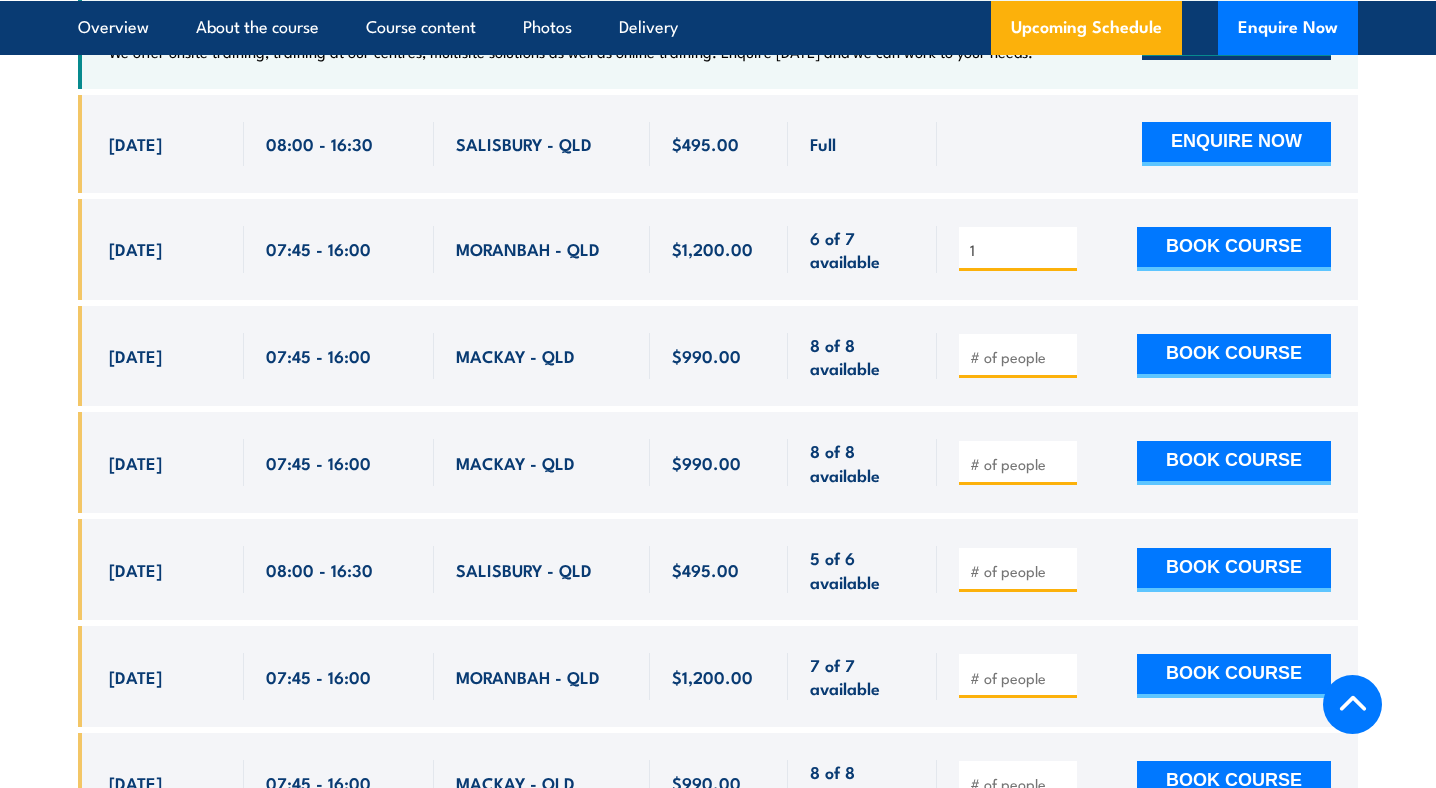 type on "1" 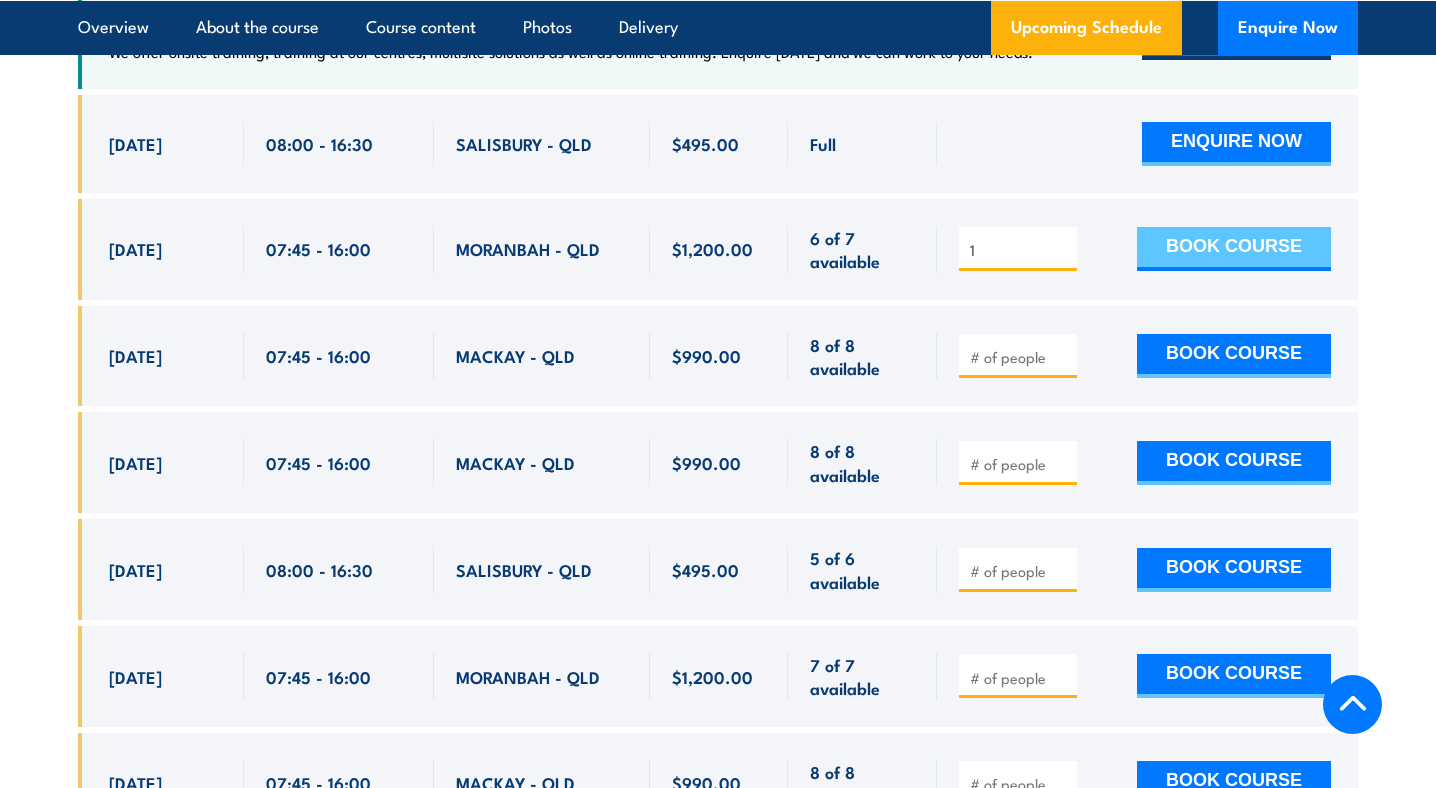 click on "BOOK COURSE" at bounding box center [1234, 249] 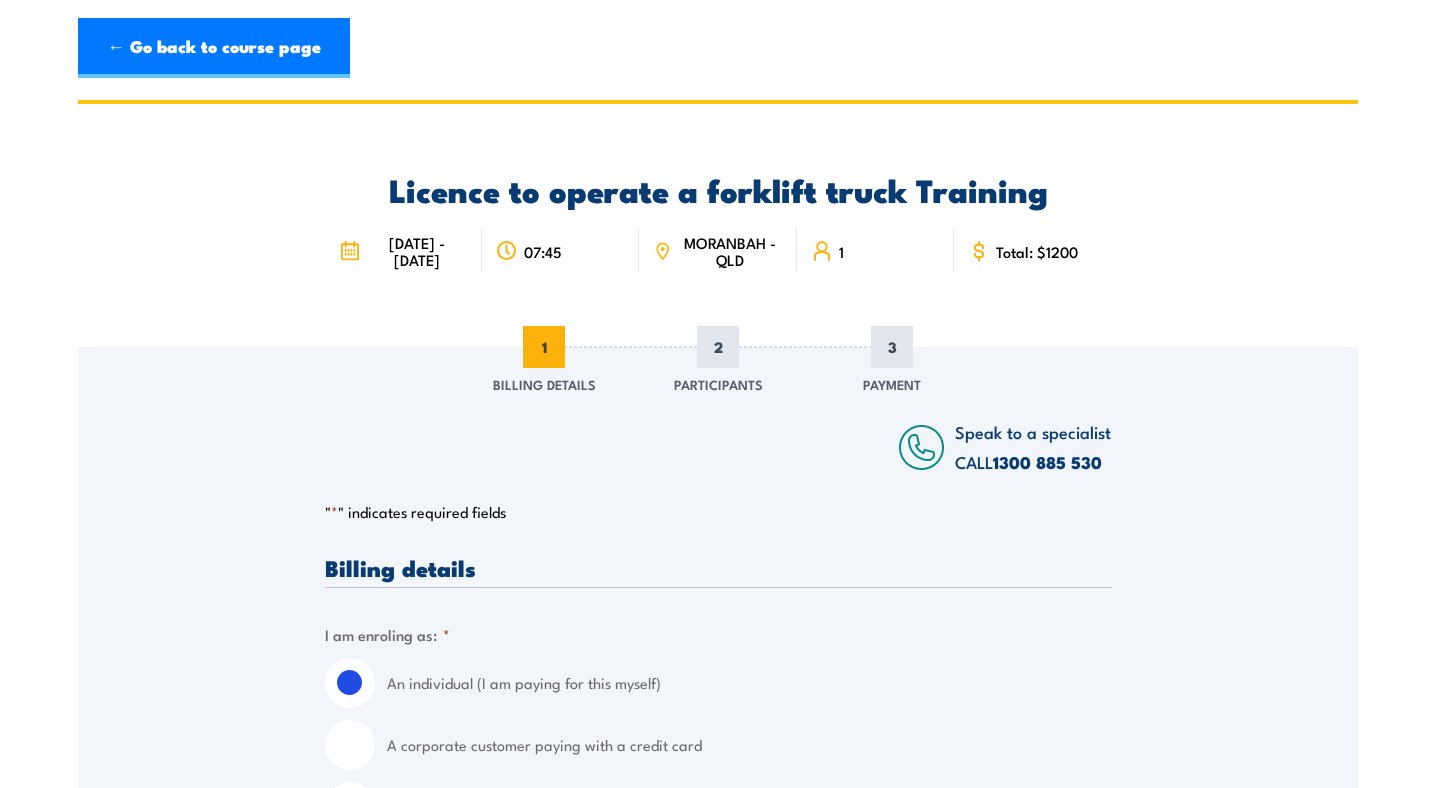 scroll, scrollTop: 0, scrollLeft: 0, axis: both 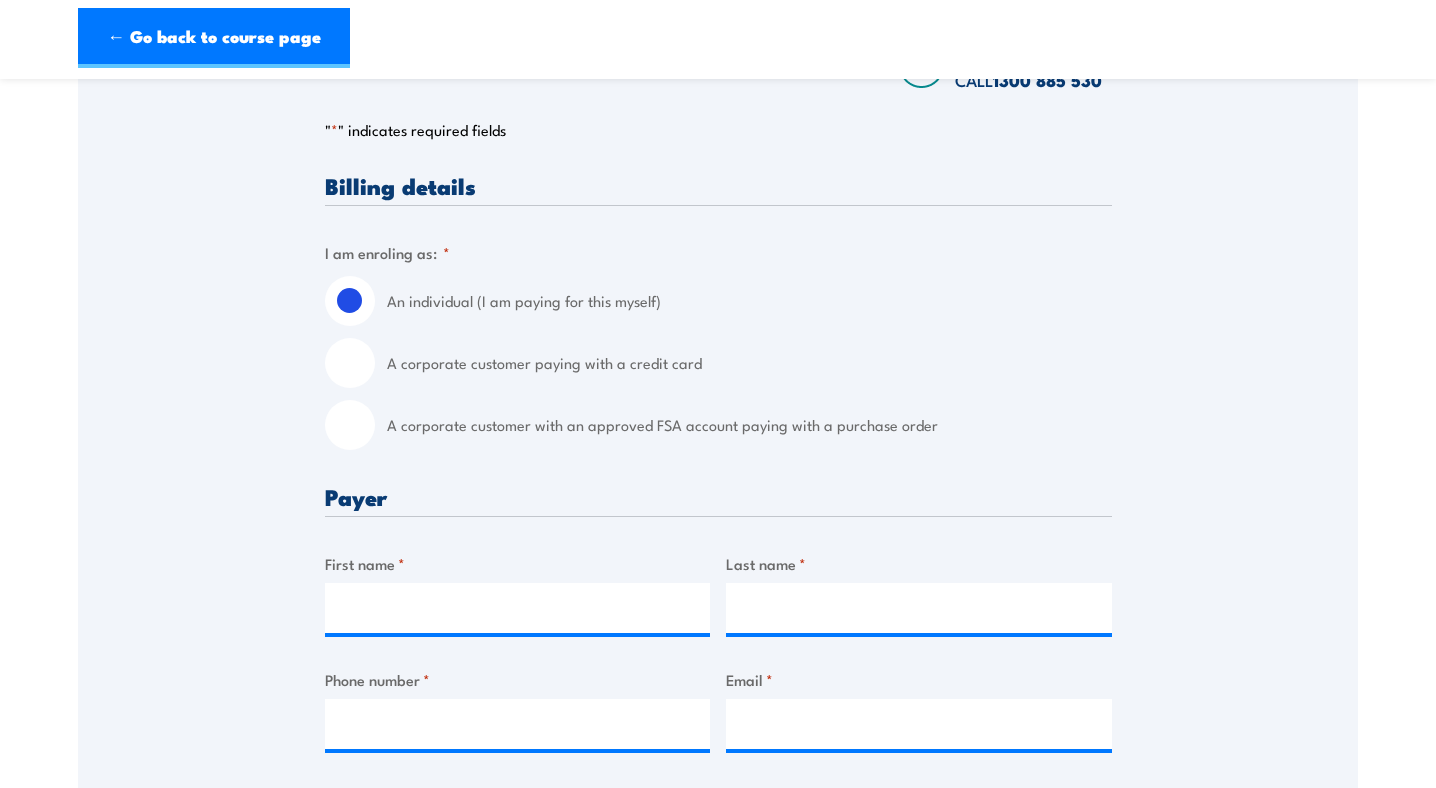 click on "A corporate customer paying with a credit card" at bounding box center [350, 363] 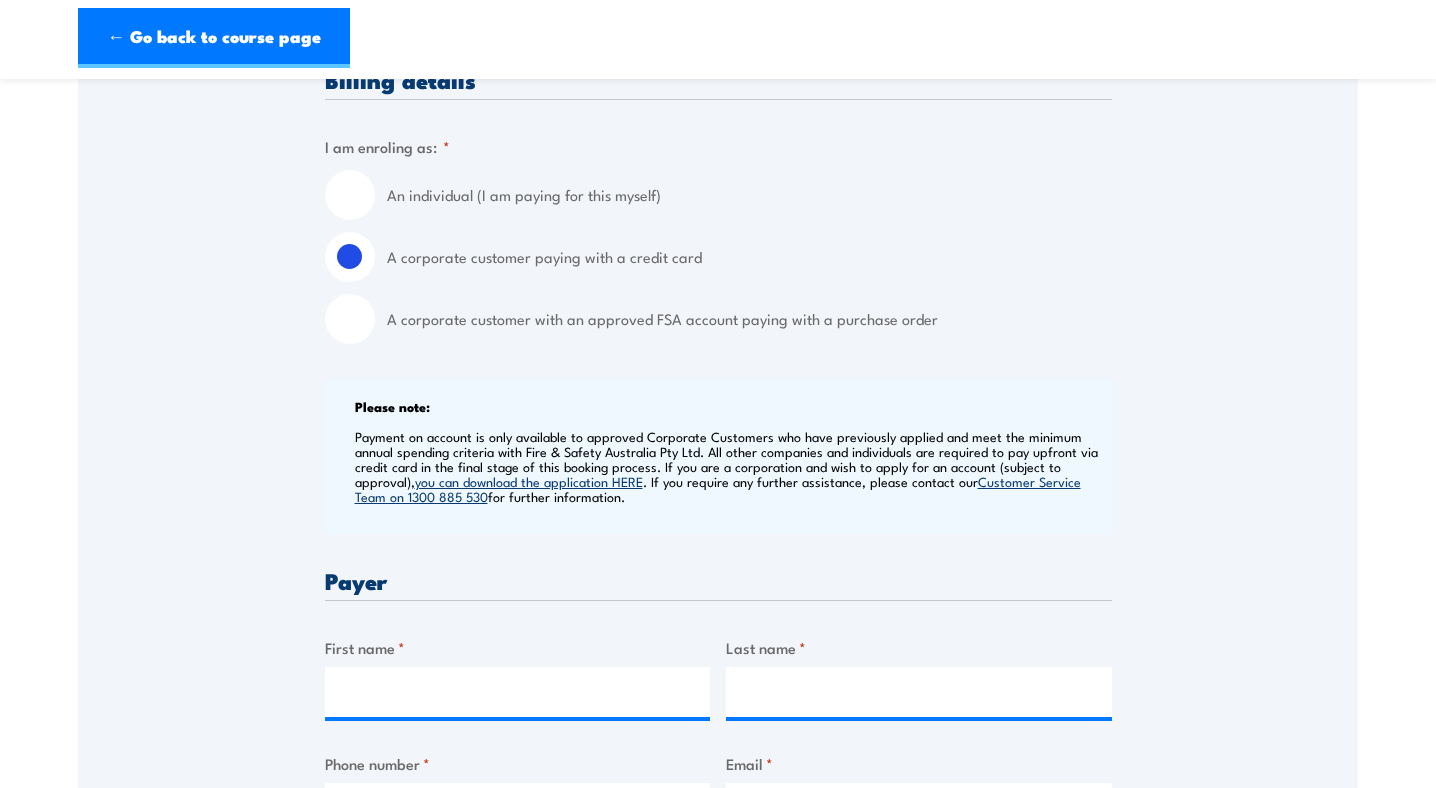 scroll, scrollTop: 507, scrollLeft: 0, axis: vertical 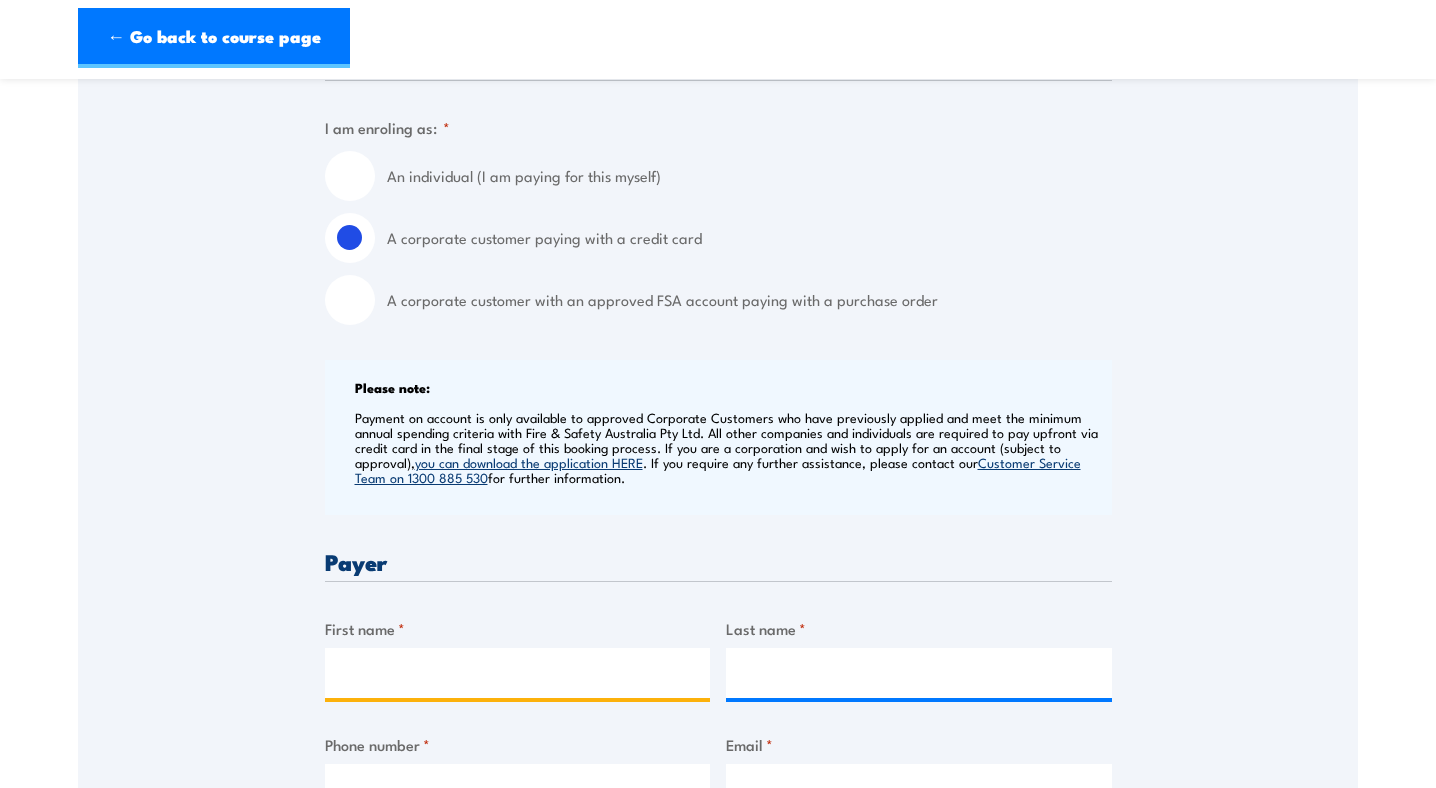 click on "First name *" at bounding box center [518, 673] 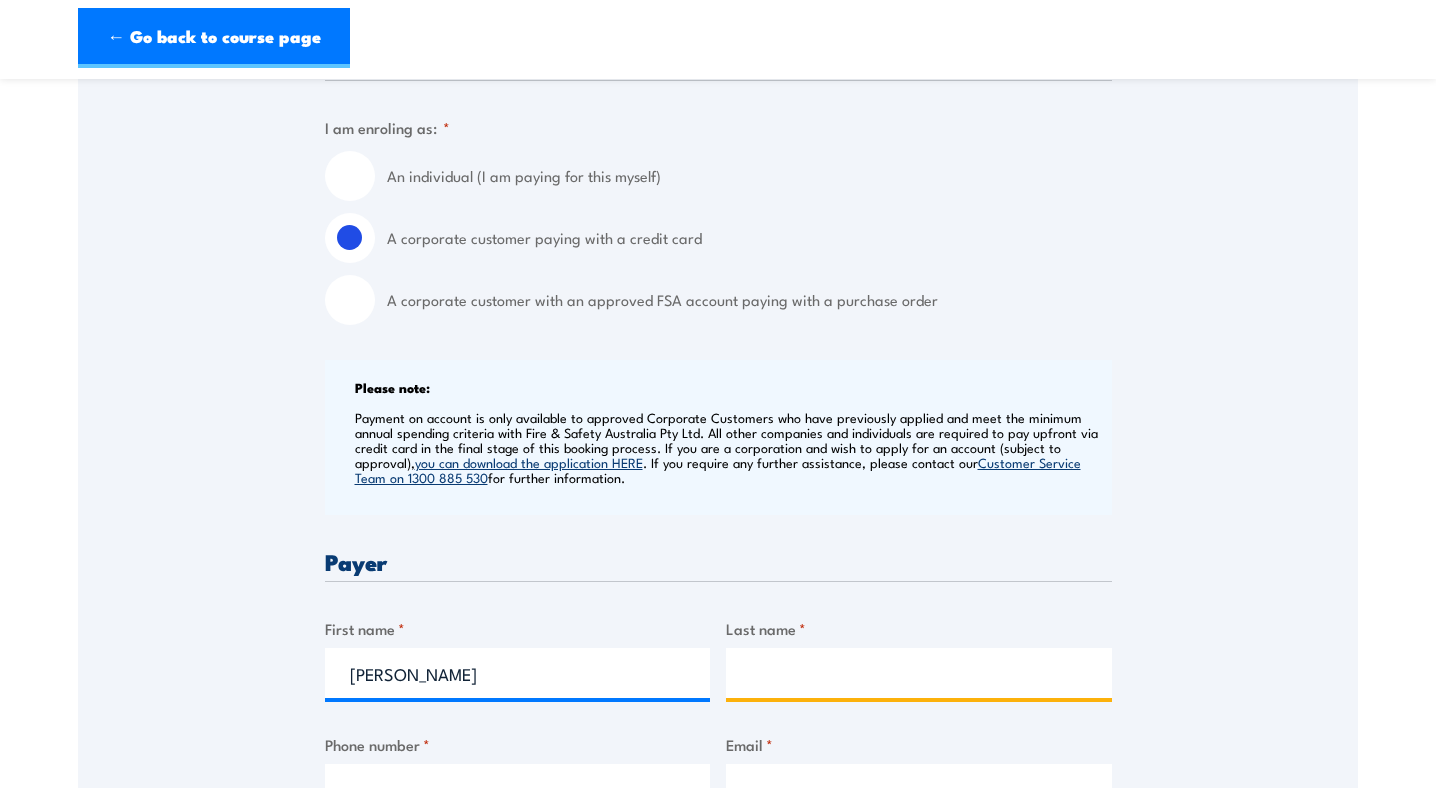 type on "Glass" 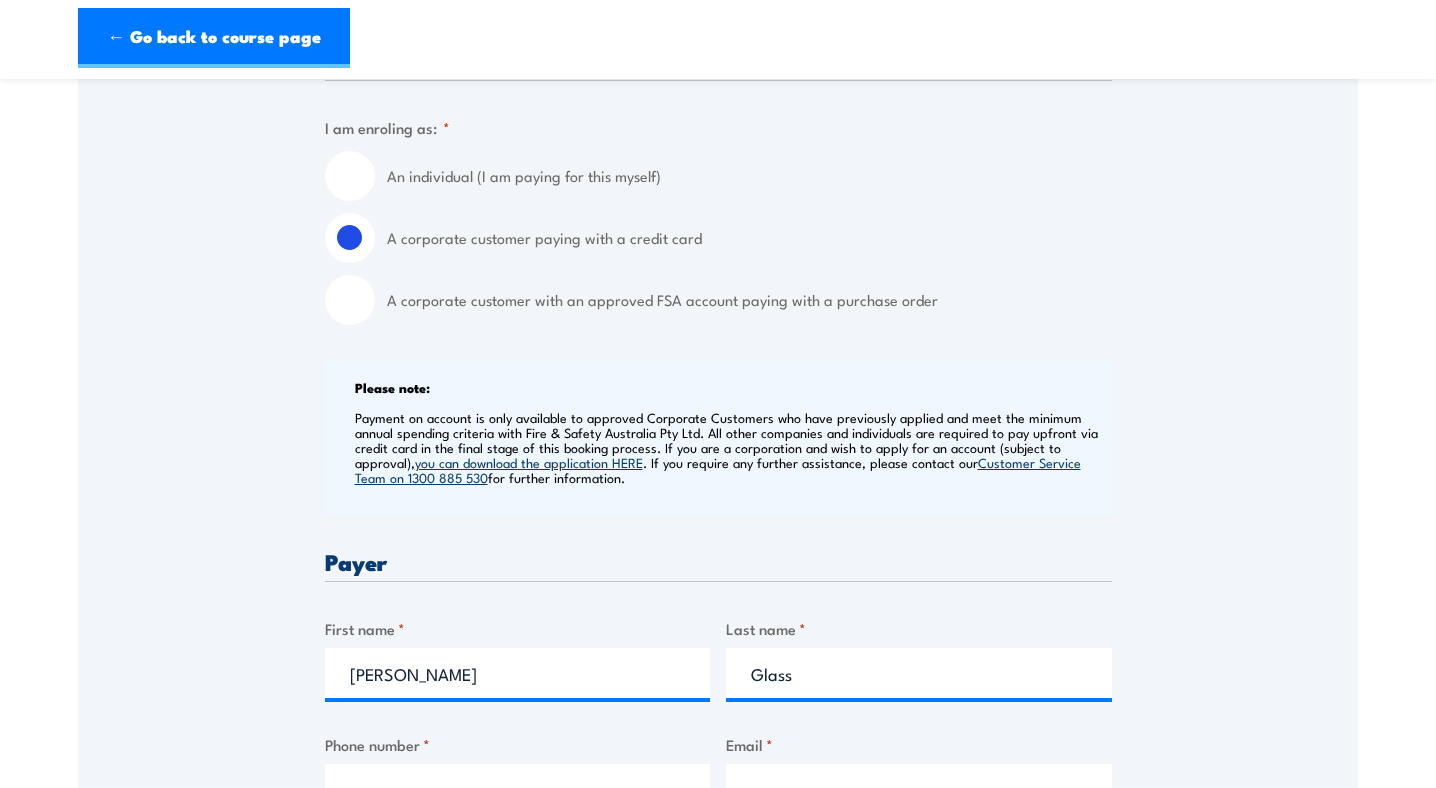 type on "0438204515" 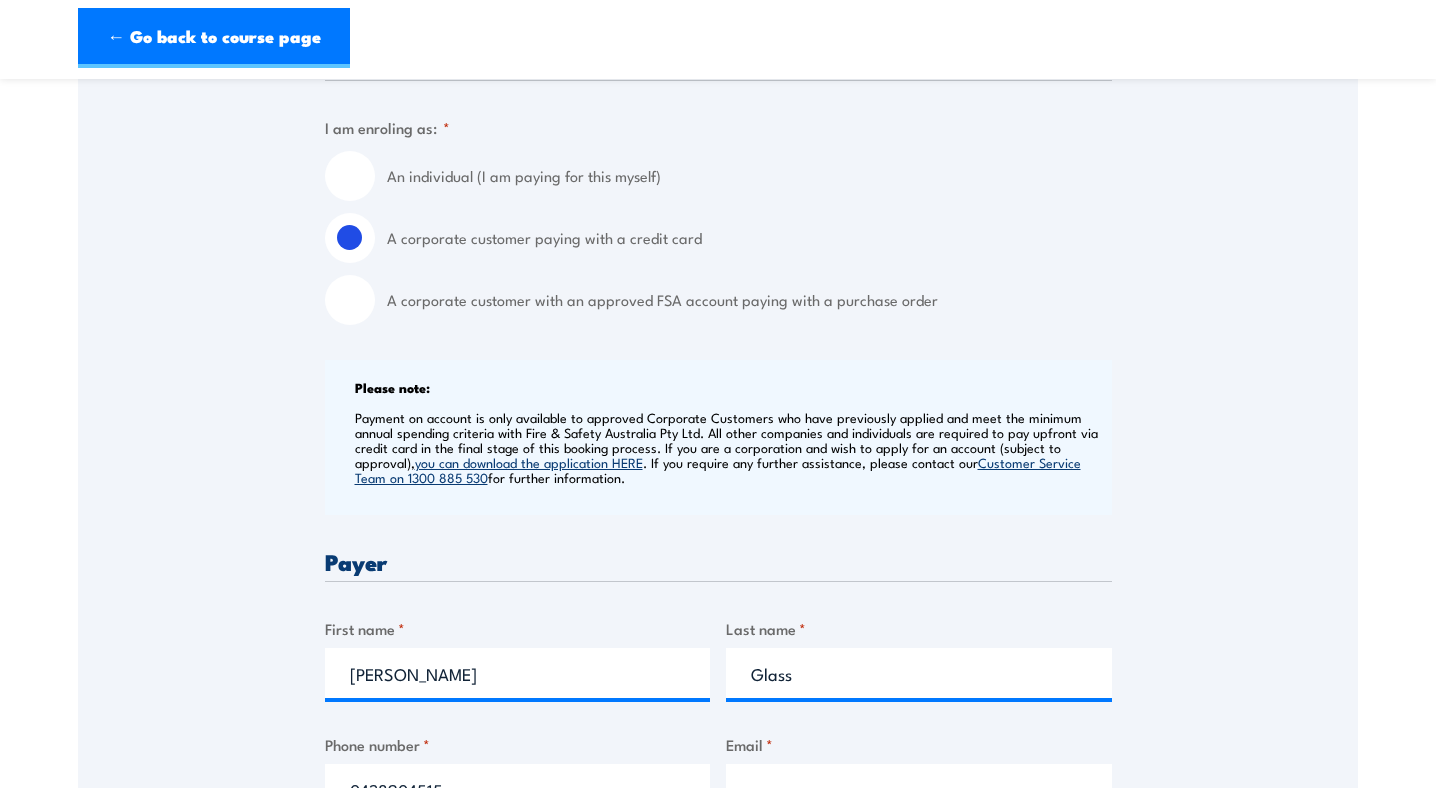 type on "alison@wamtraining.com.au" 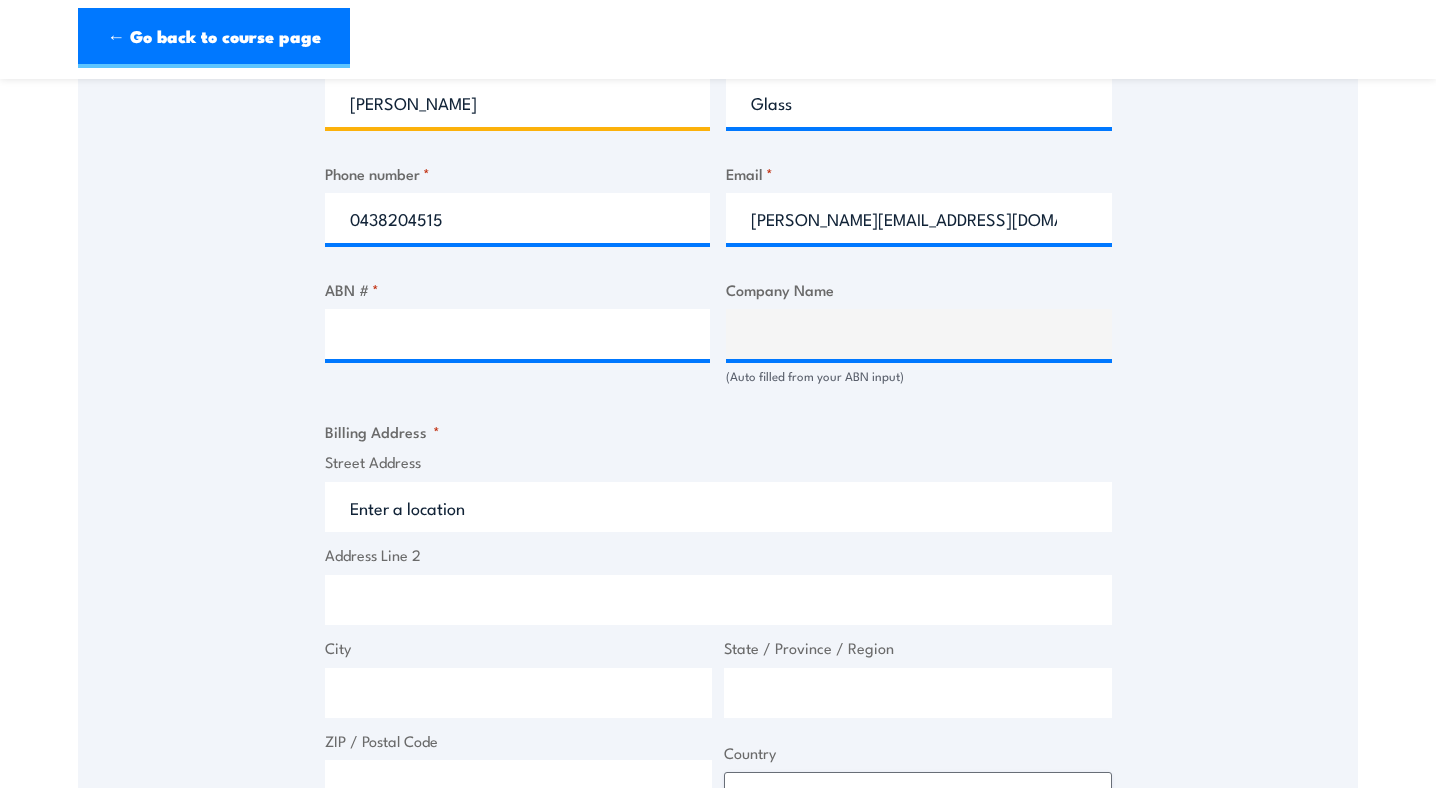 scroll, scrollTop: 1077, scrollLeft: 0, axis: vertical 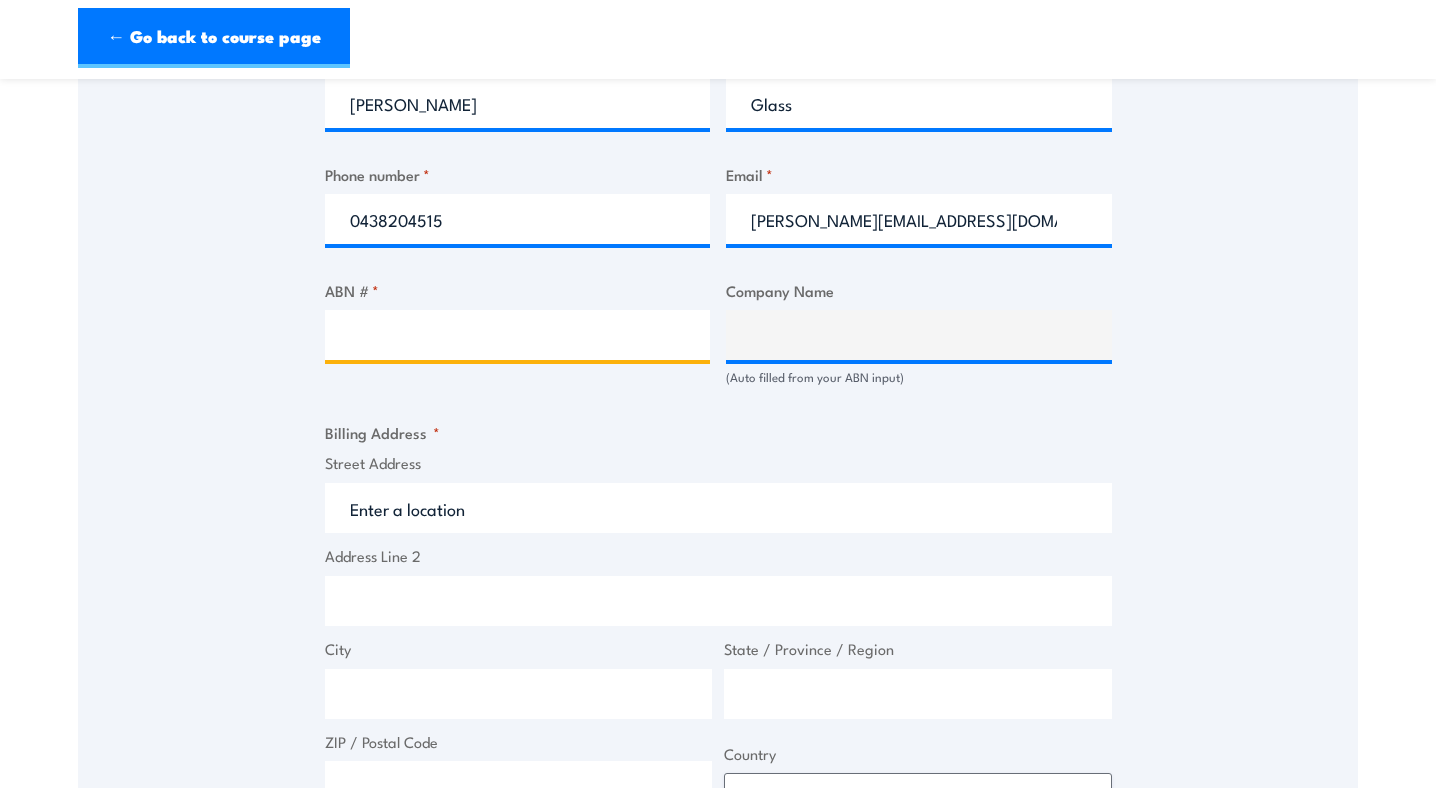 click on "ABN # *" at bounding box center [518, 335] 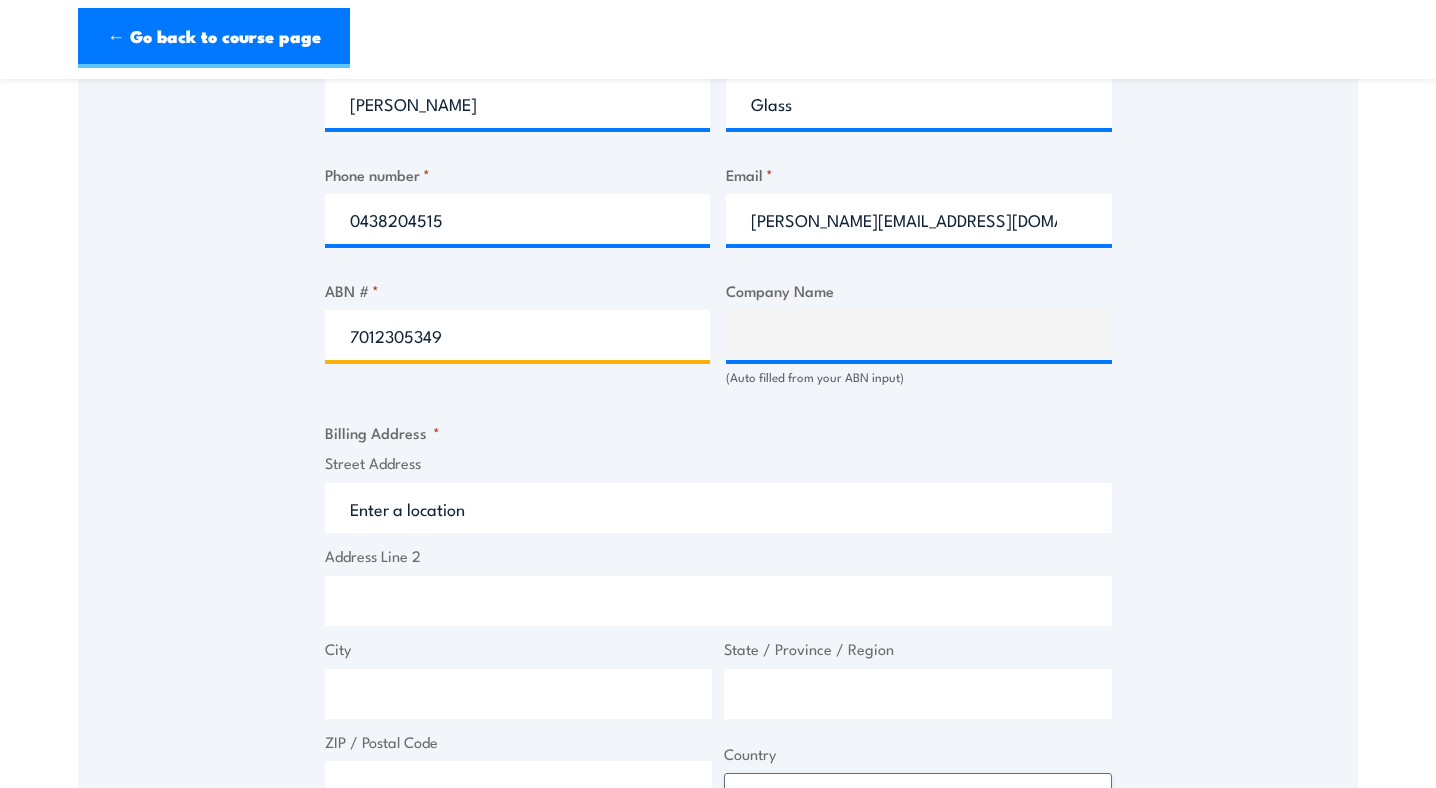 type on "70123053497" 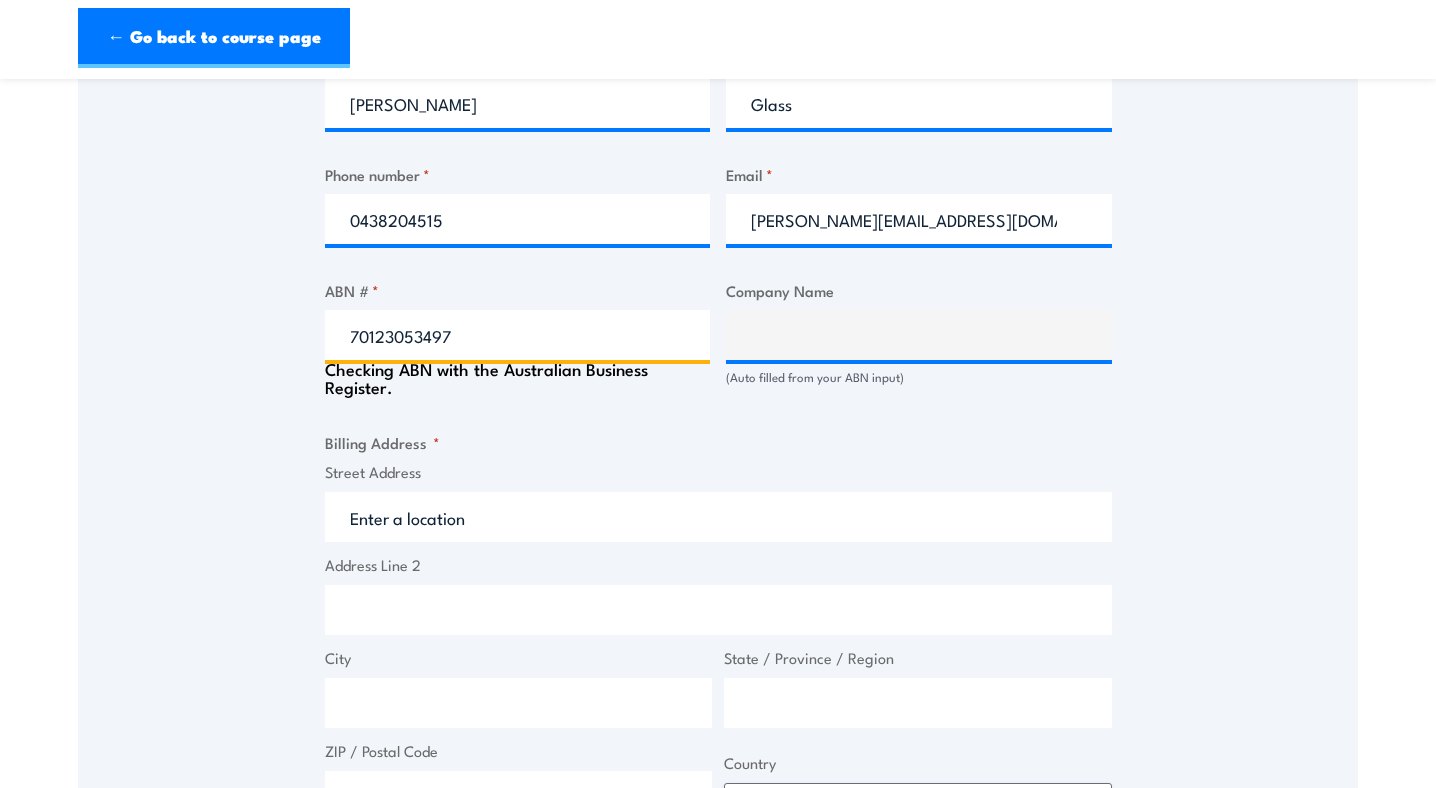 type on "The Trustee for WAM TRAINING TRUST" 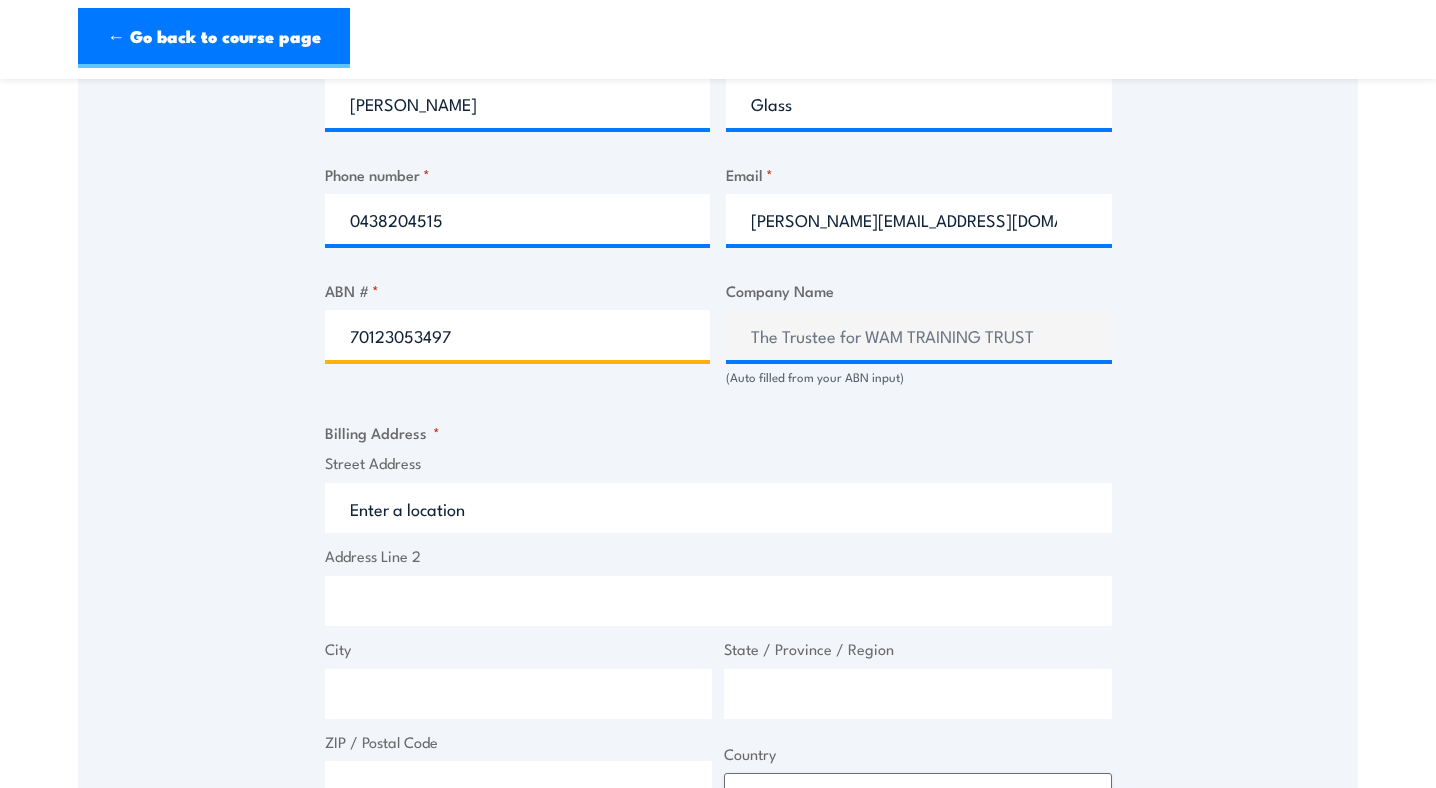 type on "70123053497" 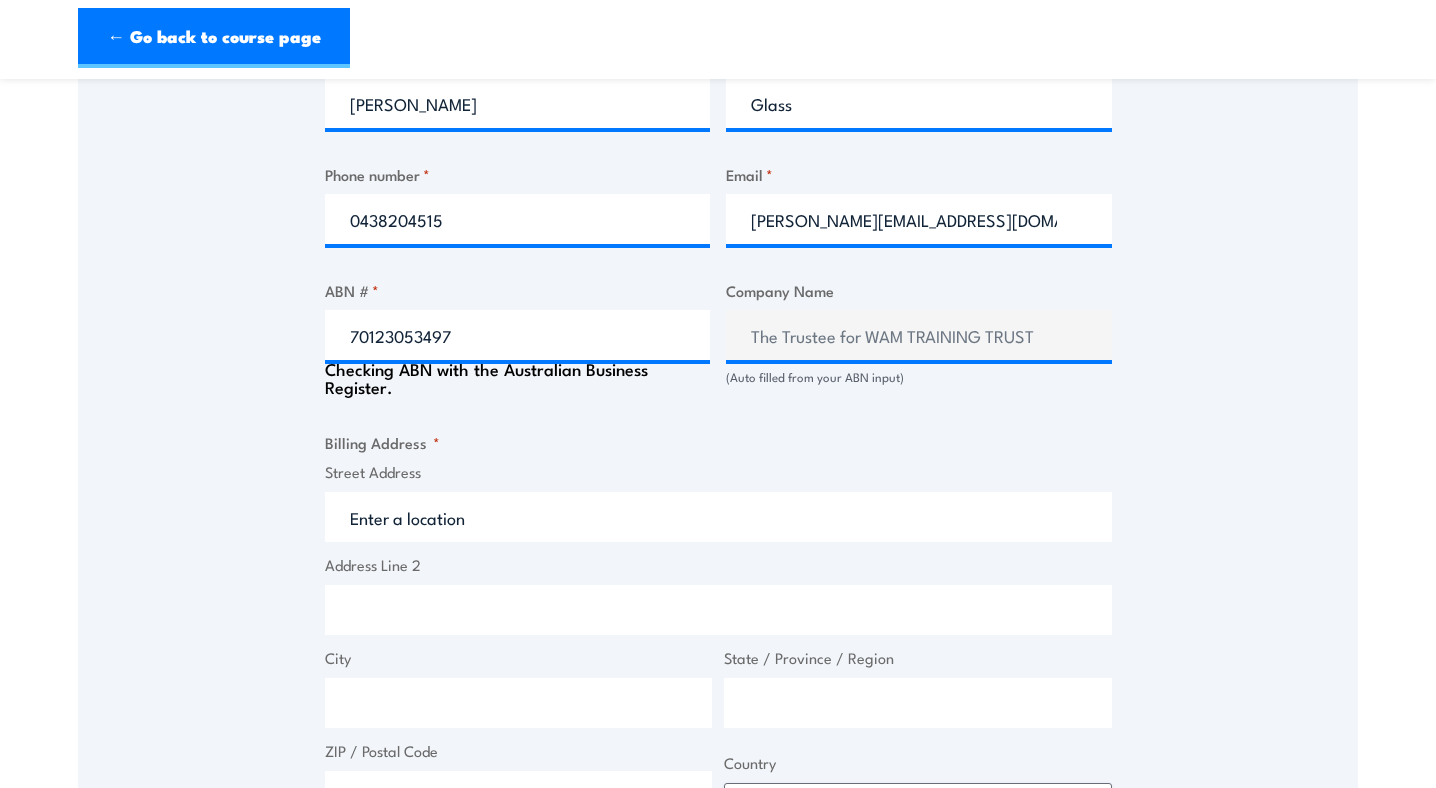 click on "Street Address" at bounding box center [718, 517] 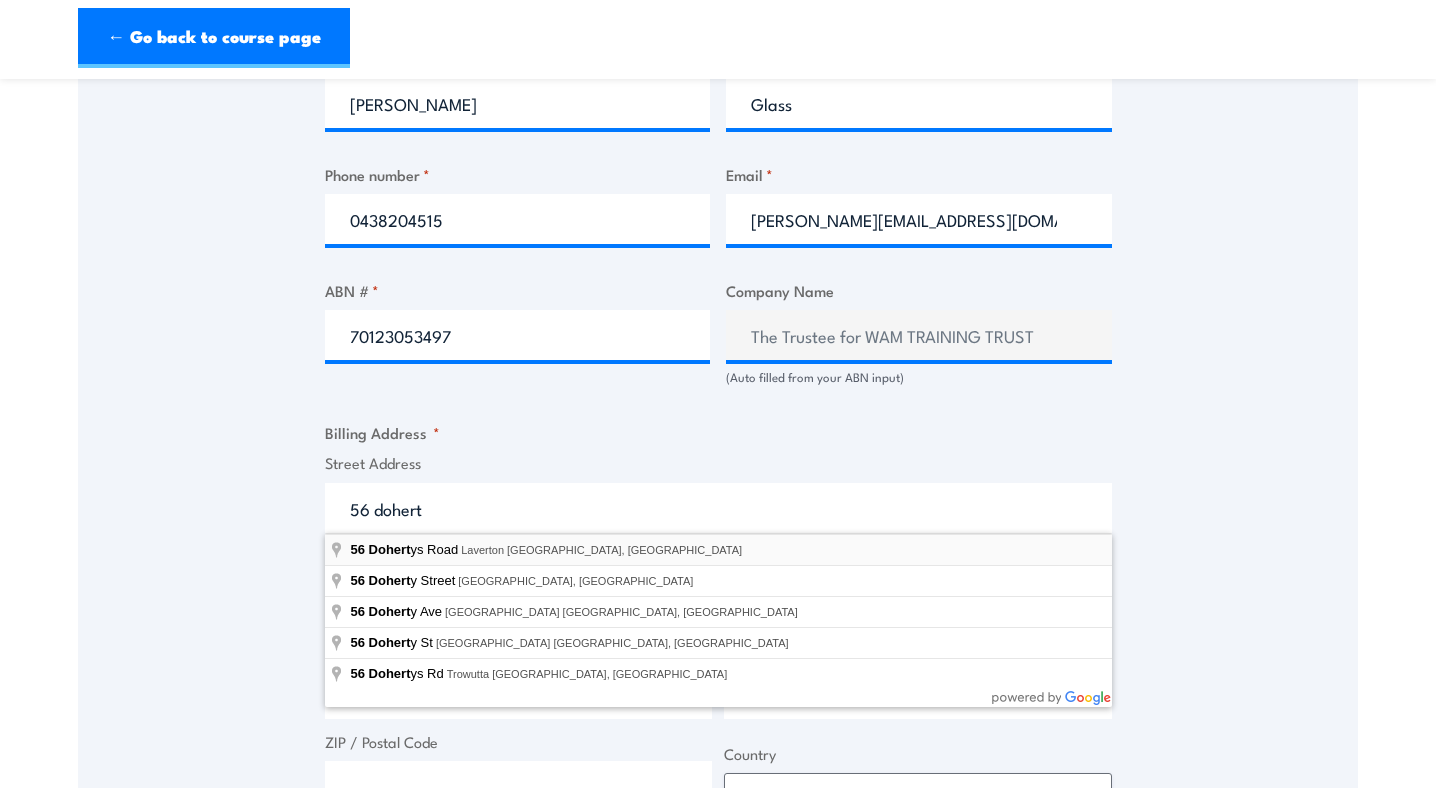type on "56 Dohertys Road, Laverton North VIC, Australia" 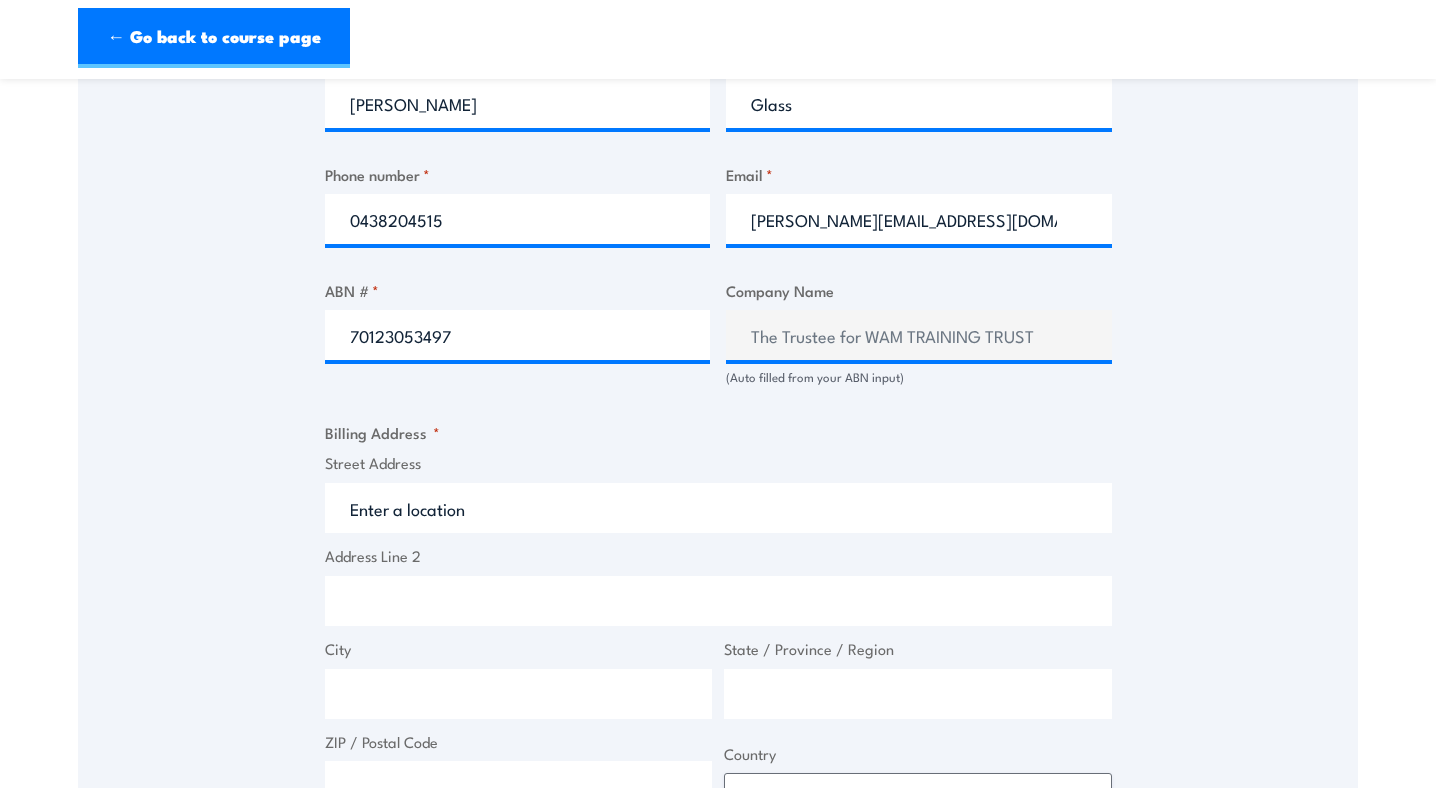 type on "56 Dohertys Rd" 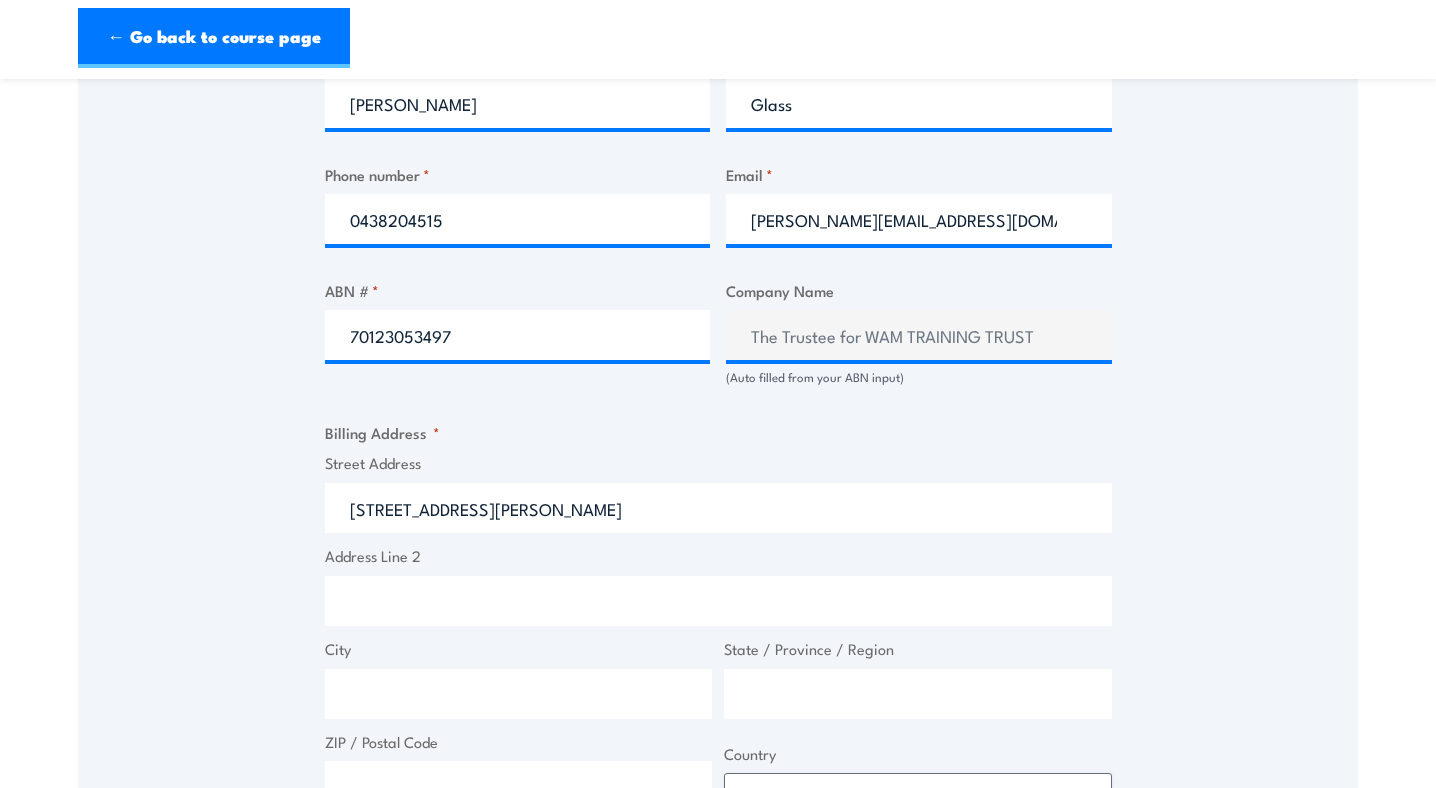 type on "Laverton North" 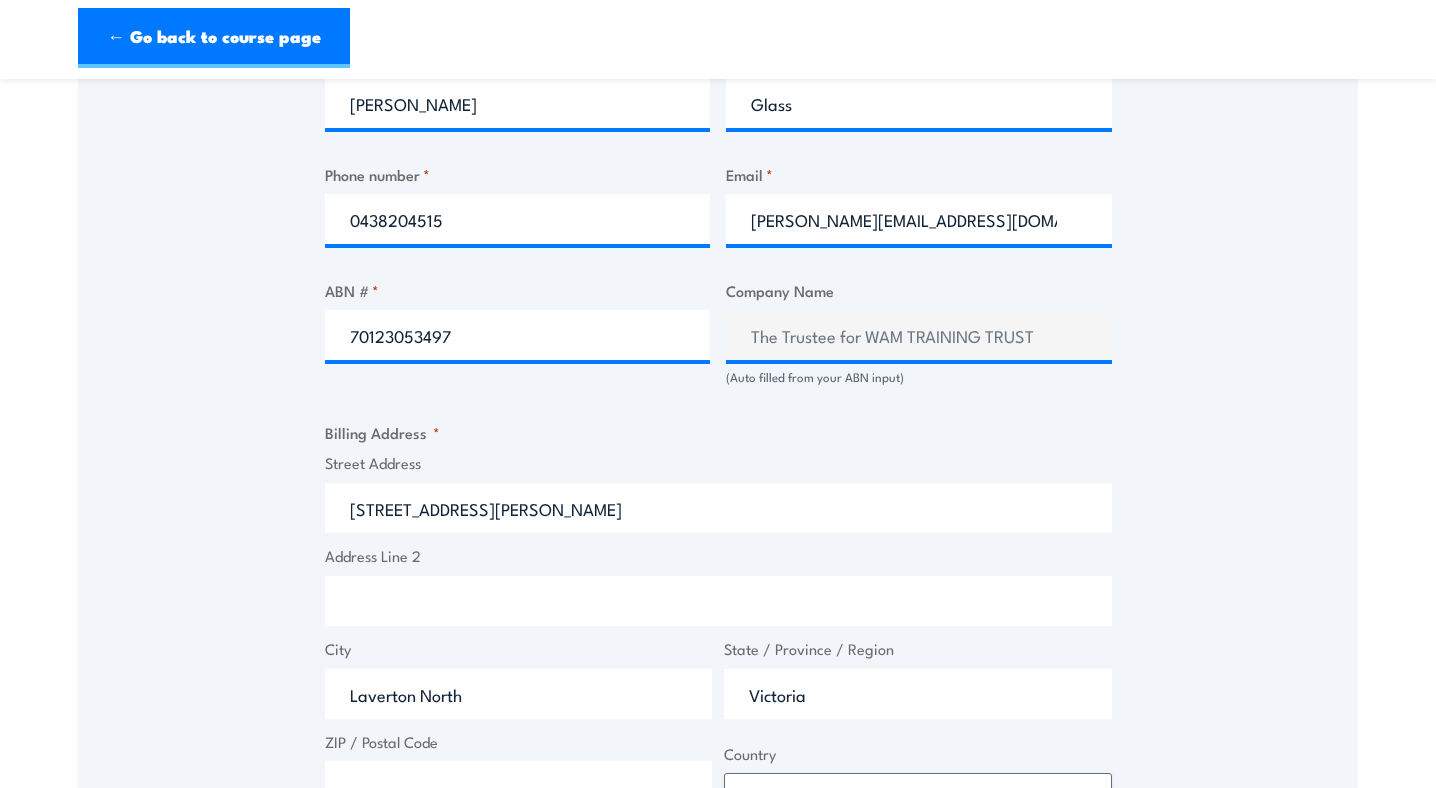 type on "3026" 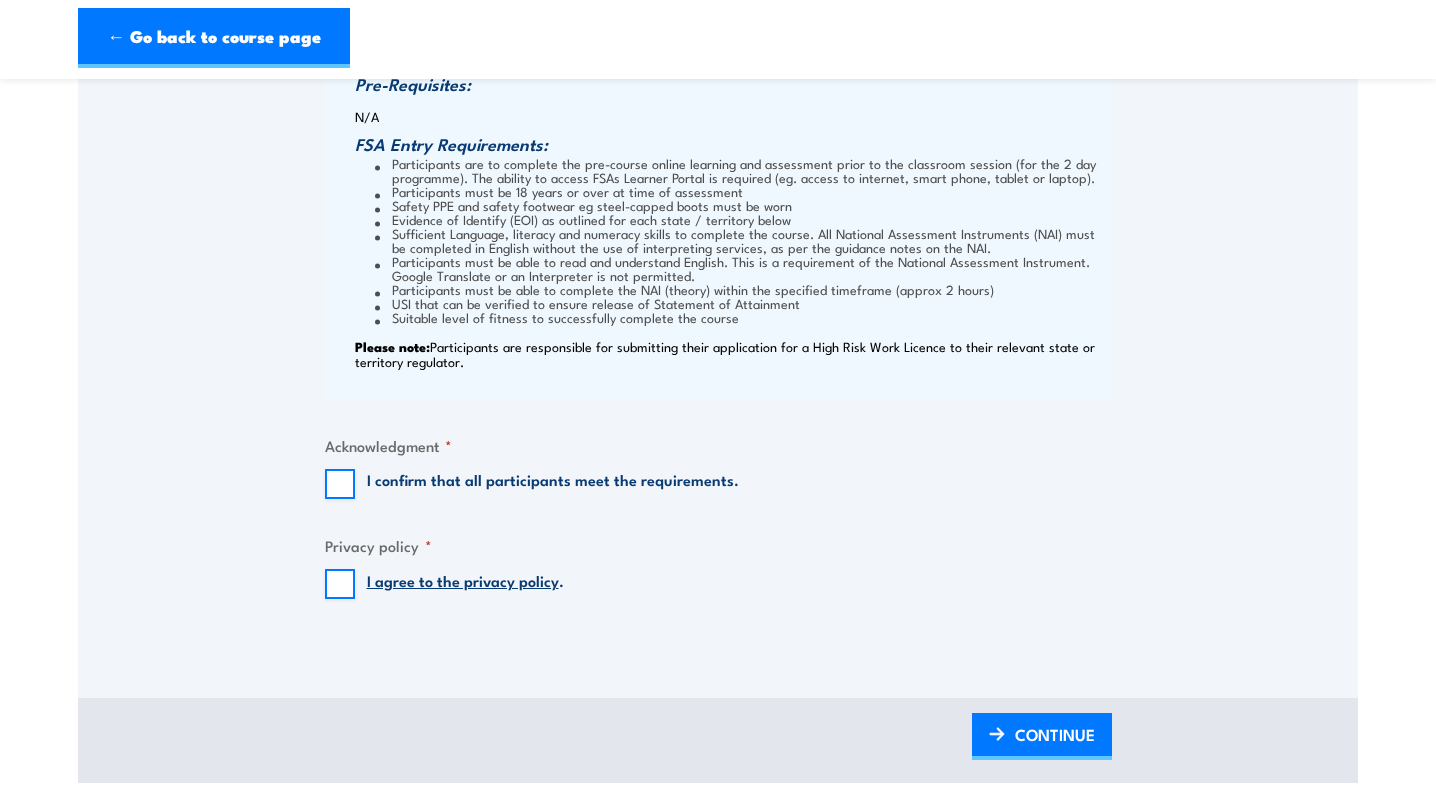 scroll, scrollTop: 2019, scrollLeft: 0, axis: vertical 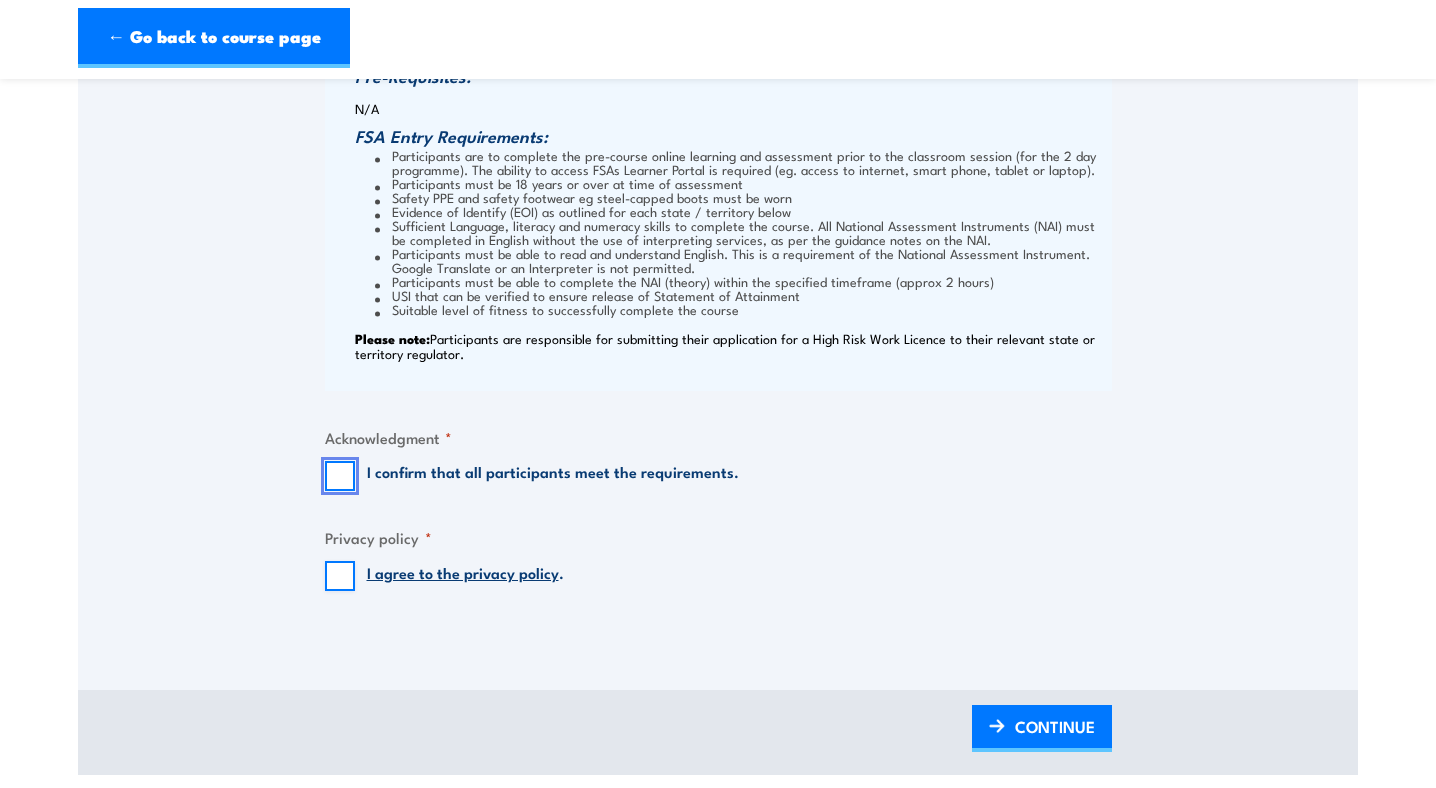 click on "I confirm that all participants meet the requirements." at bounding box center [340, 476] 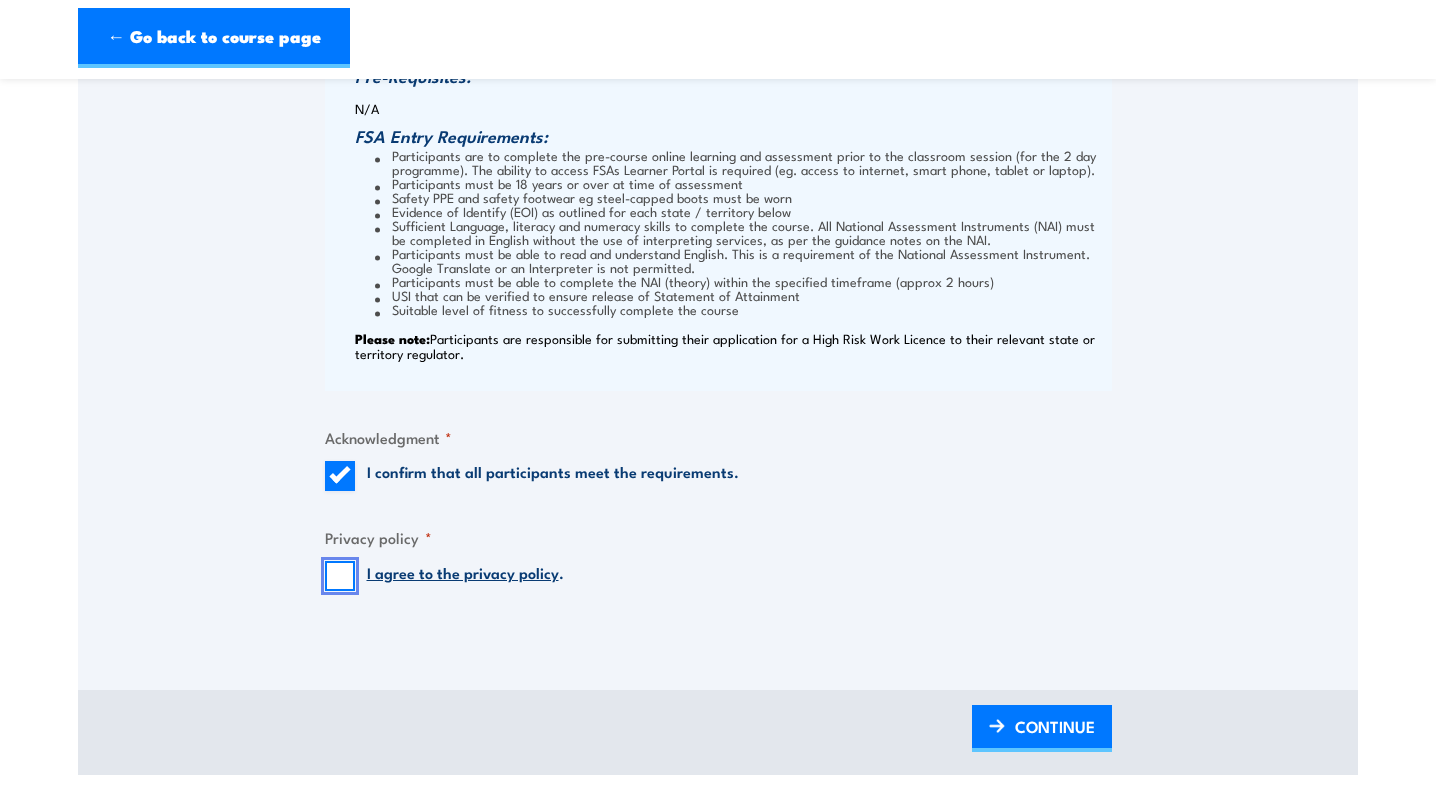 click on "I agree to the privacy policy ." at bounding box center [340, 576] 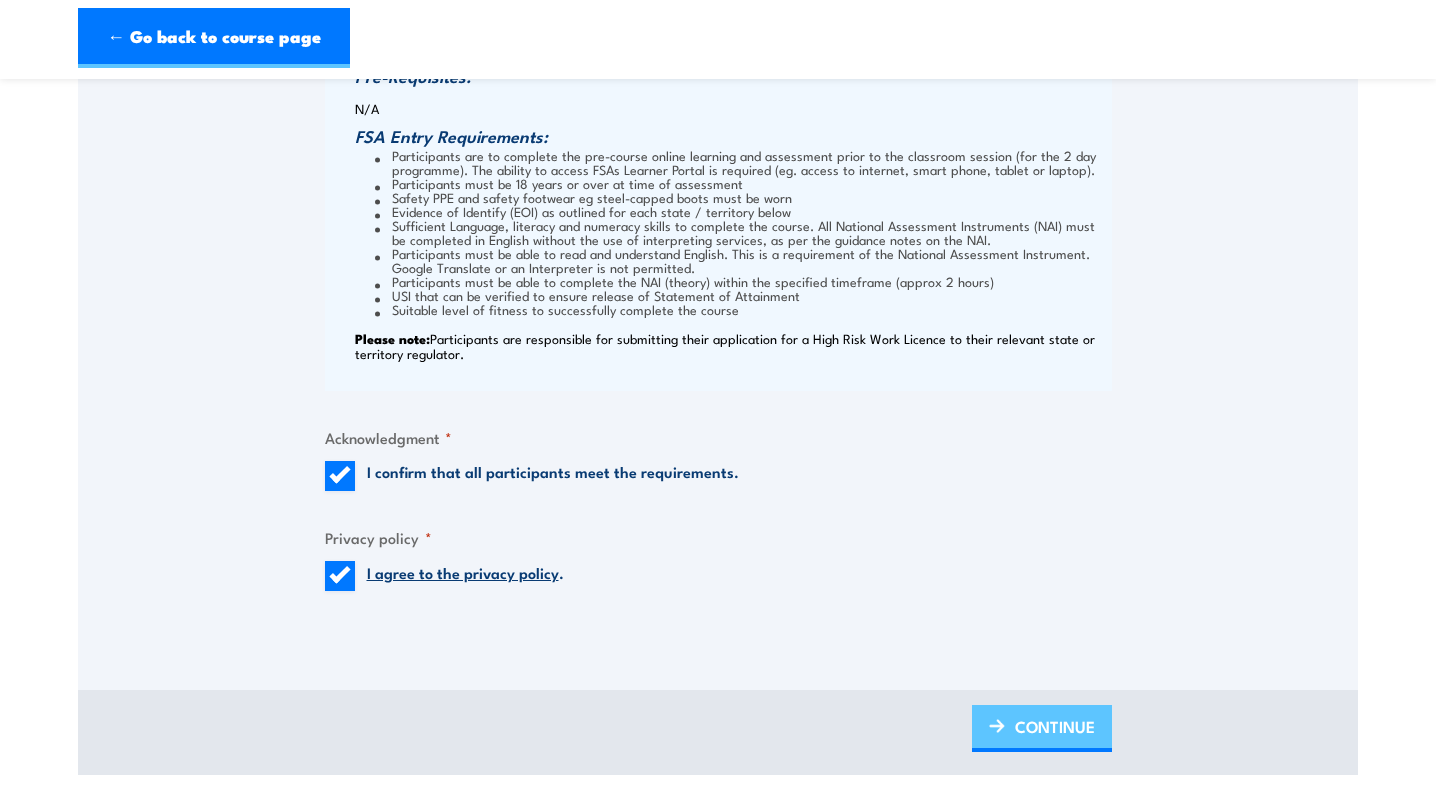 click on "CONTINUE" at bounding box center (1055, 726) 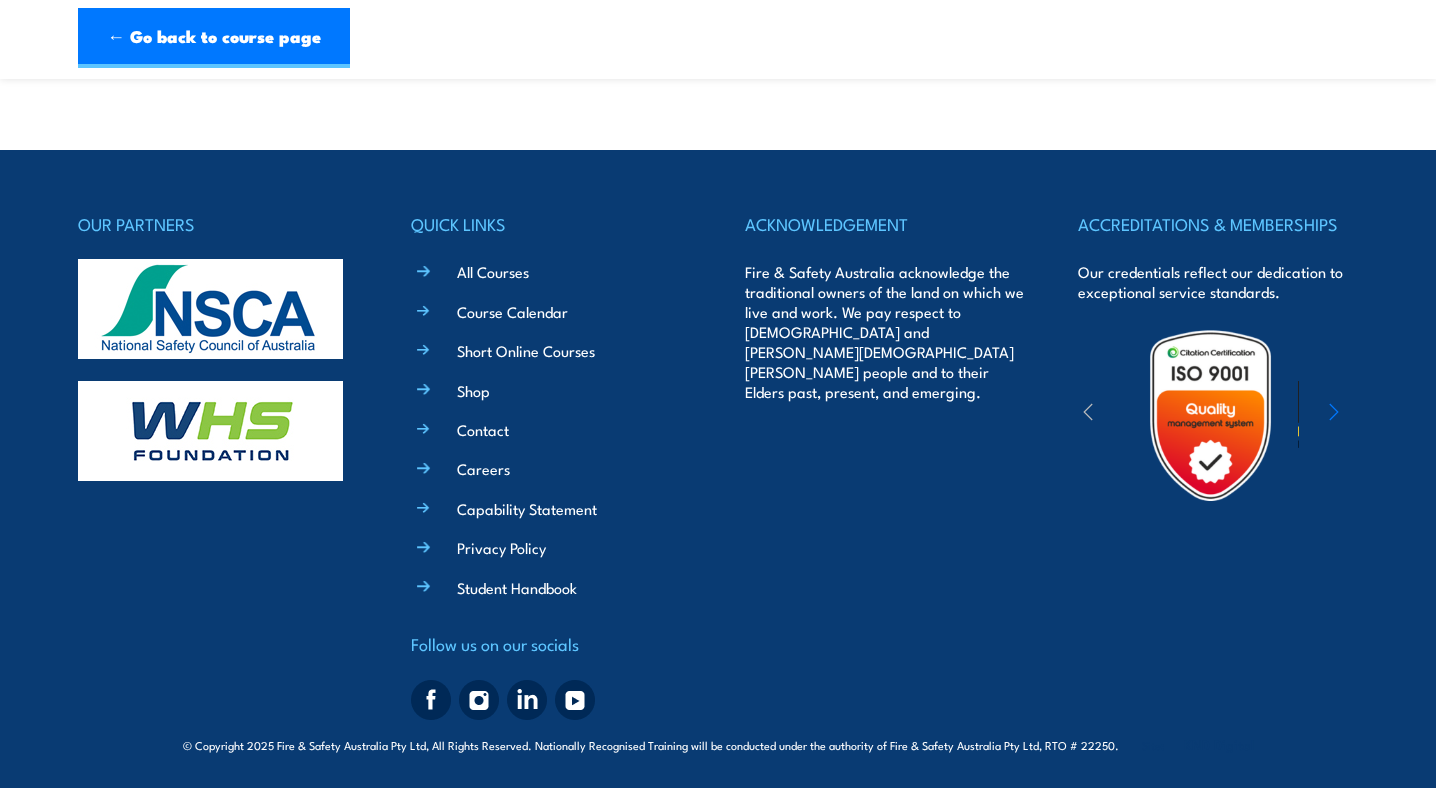 scroll, scrollTop: 195, scrollLeft: 0, axis: vertical 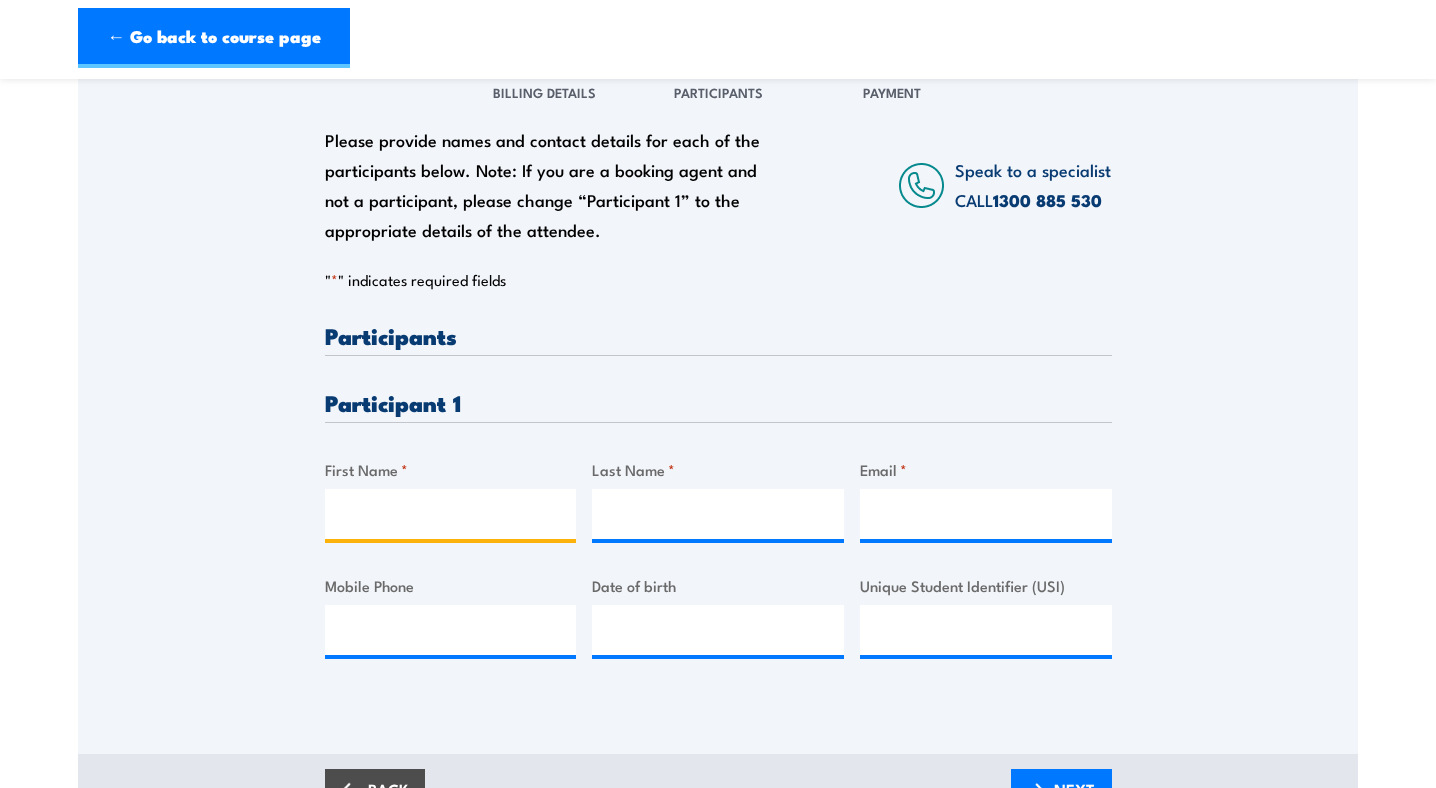 click on "First Name *" at bounding box center (451, 514) 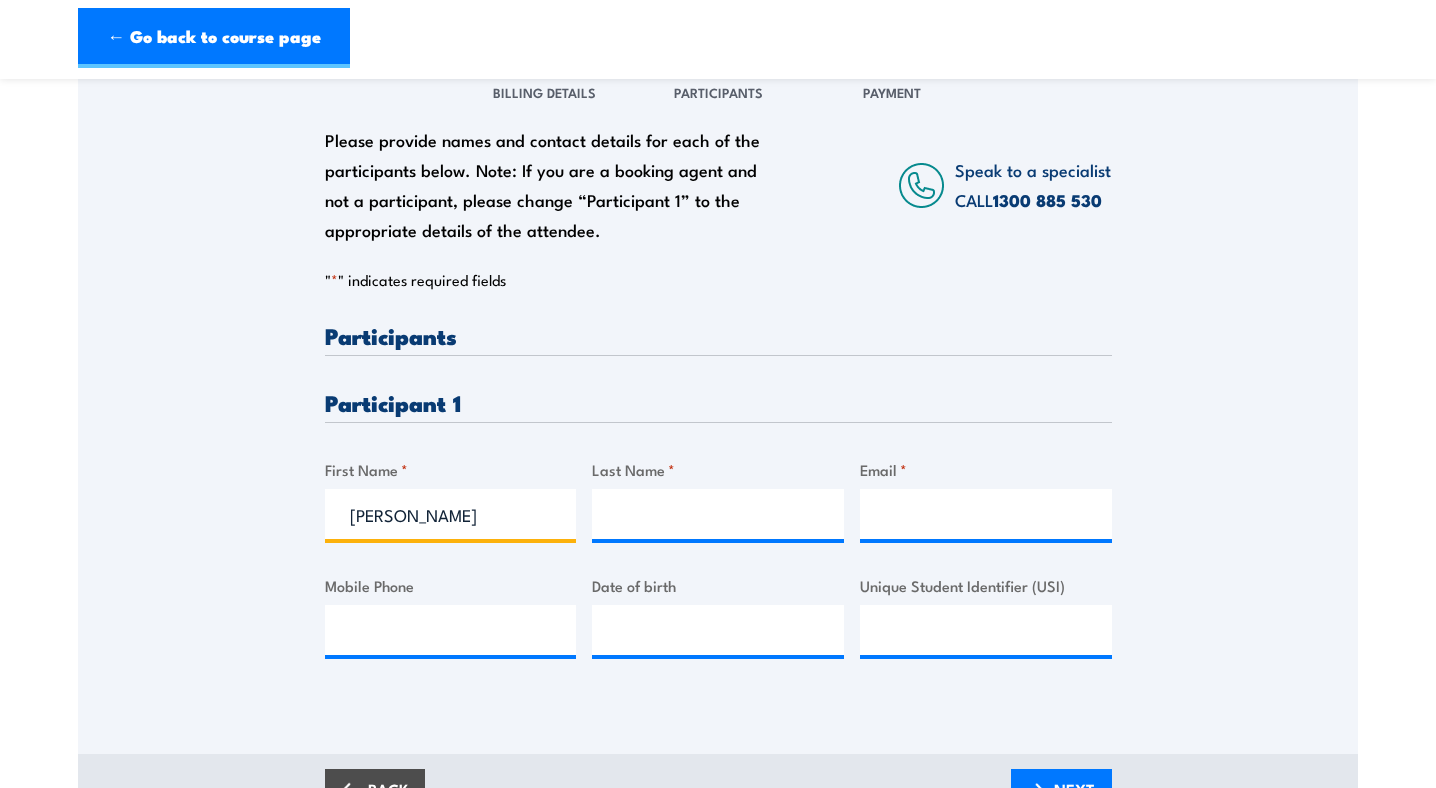 type on "Jessica" 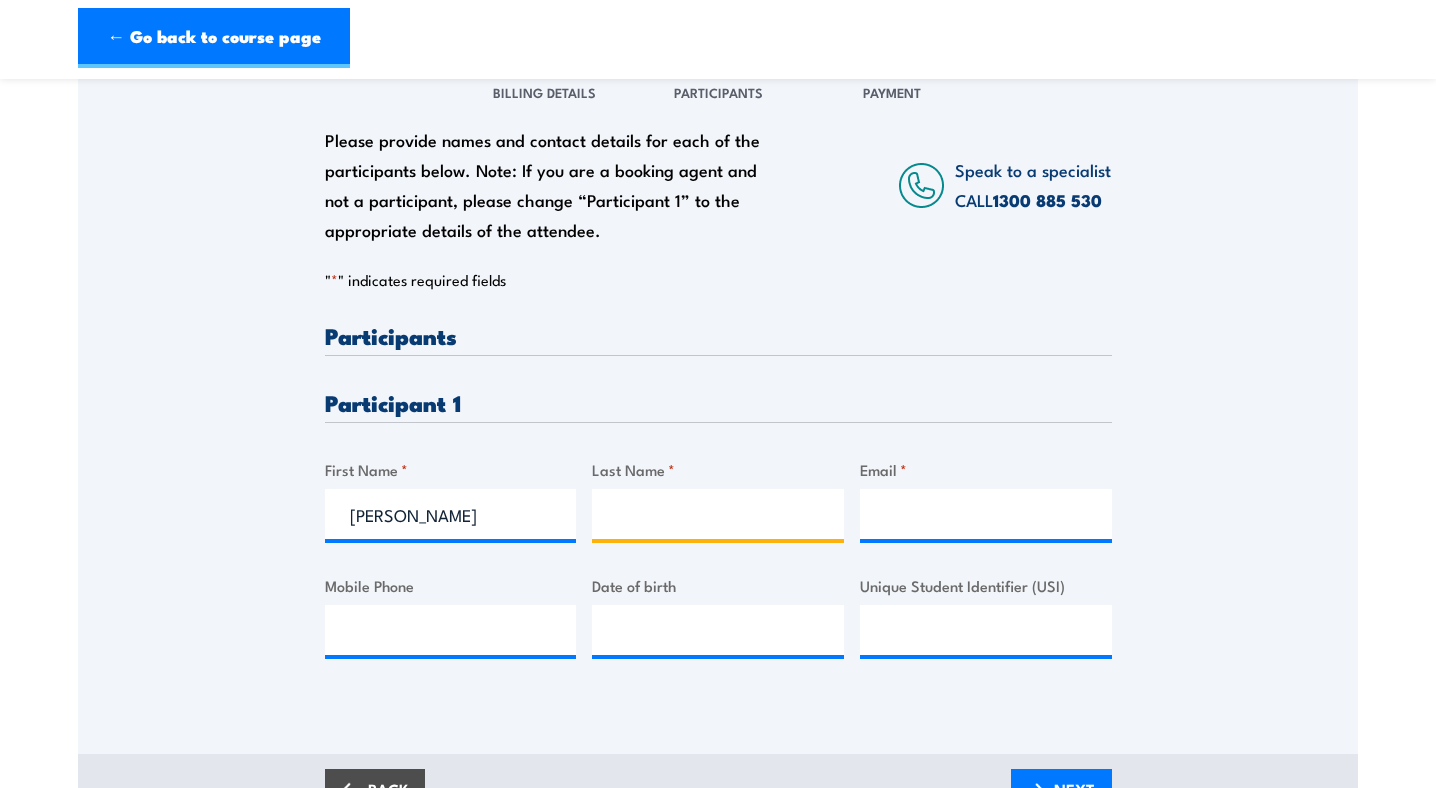 click on "Last Name *" at bounding box center [718, 514] 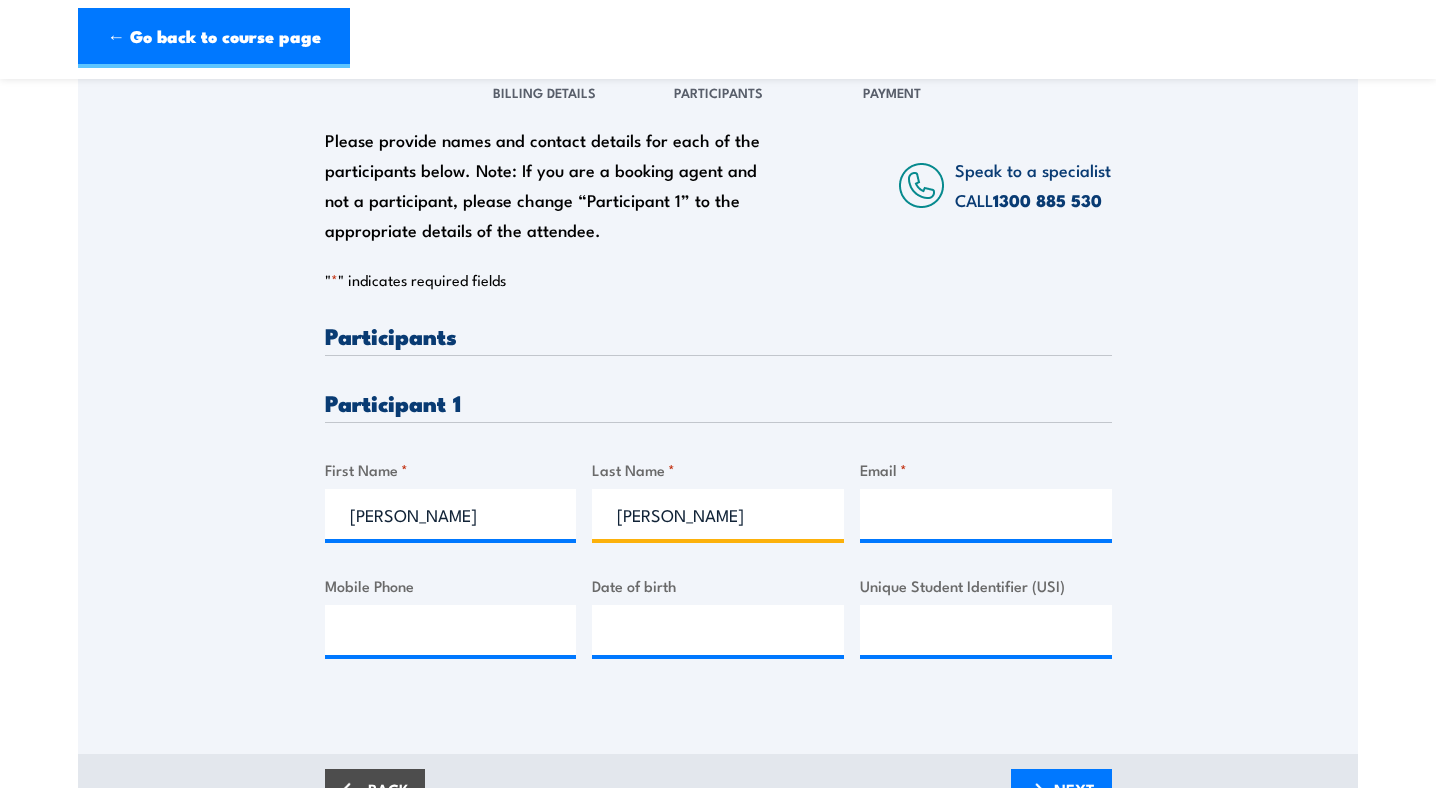 type on "Martorana" 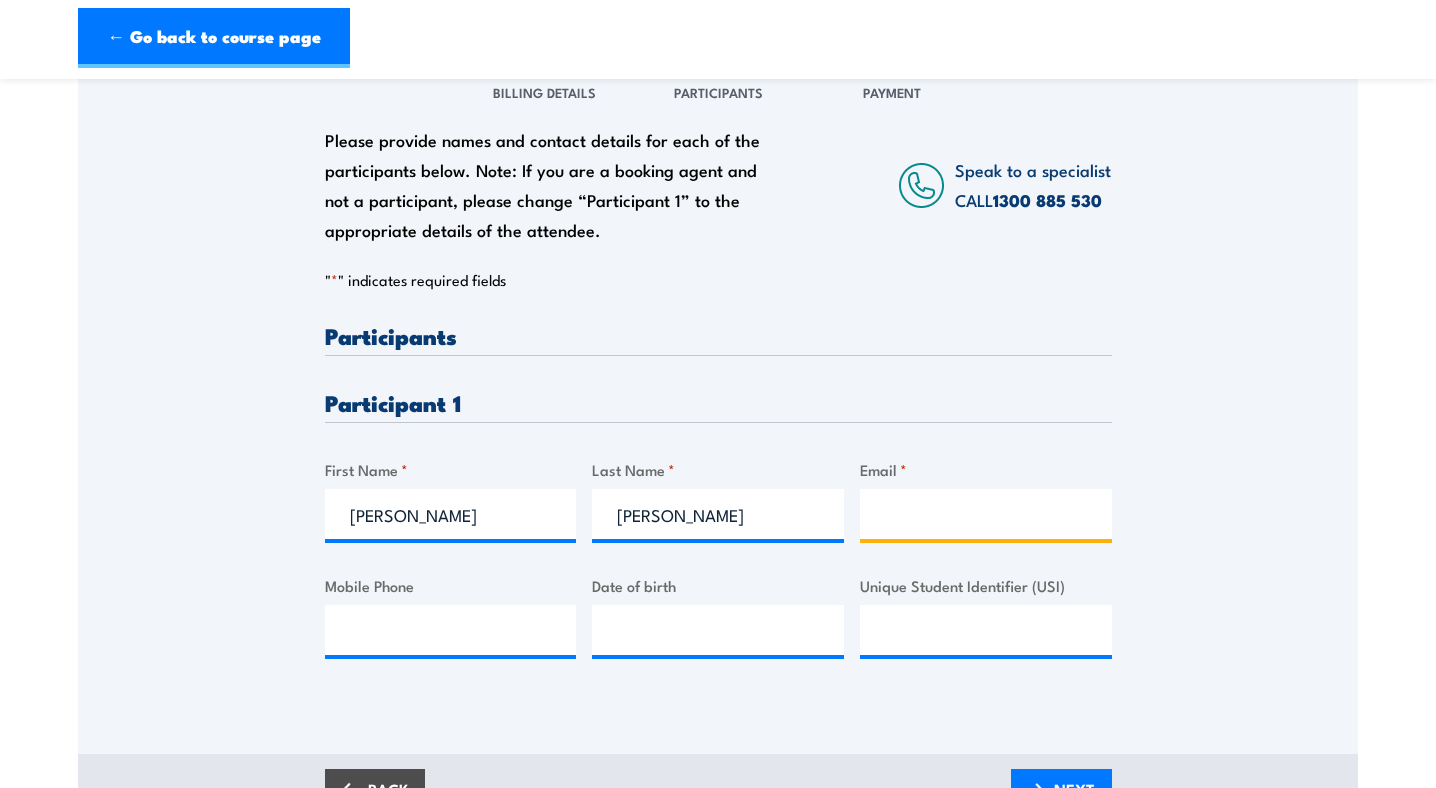click on "Email *" at bounding box center (986, 514) 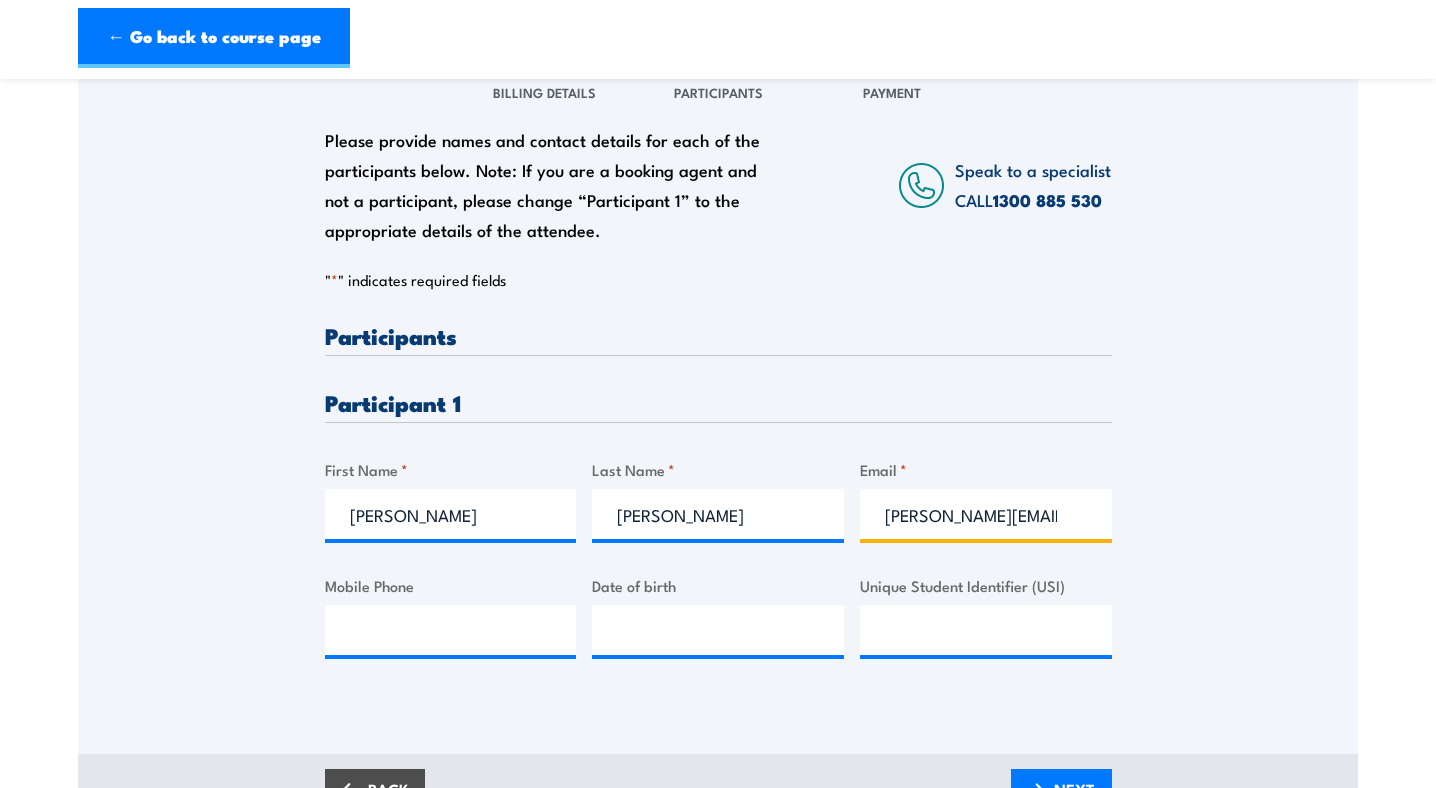 scroll, scrollTop: 0, scrollLeft: 53, axis: horizontal 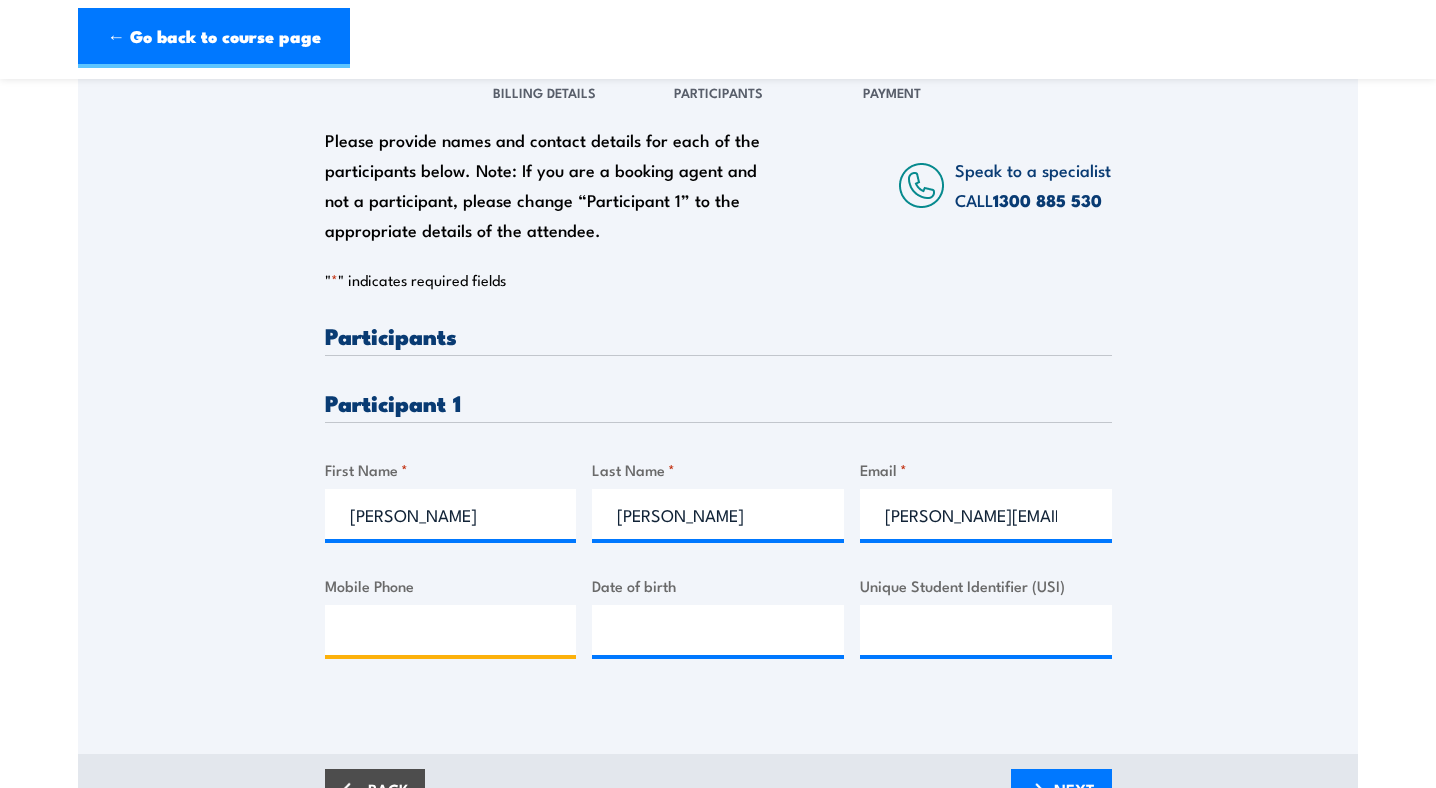 click on "Mobile Phone" at bounding box center [451, 630] 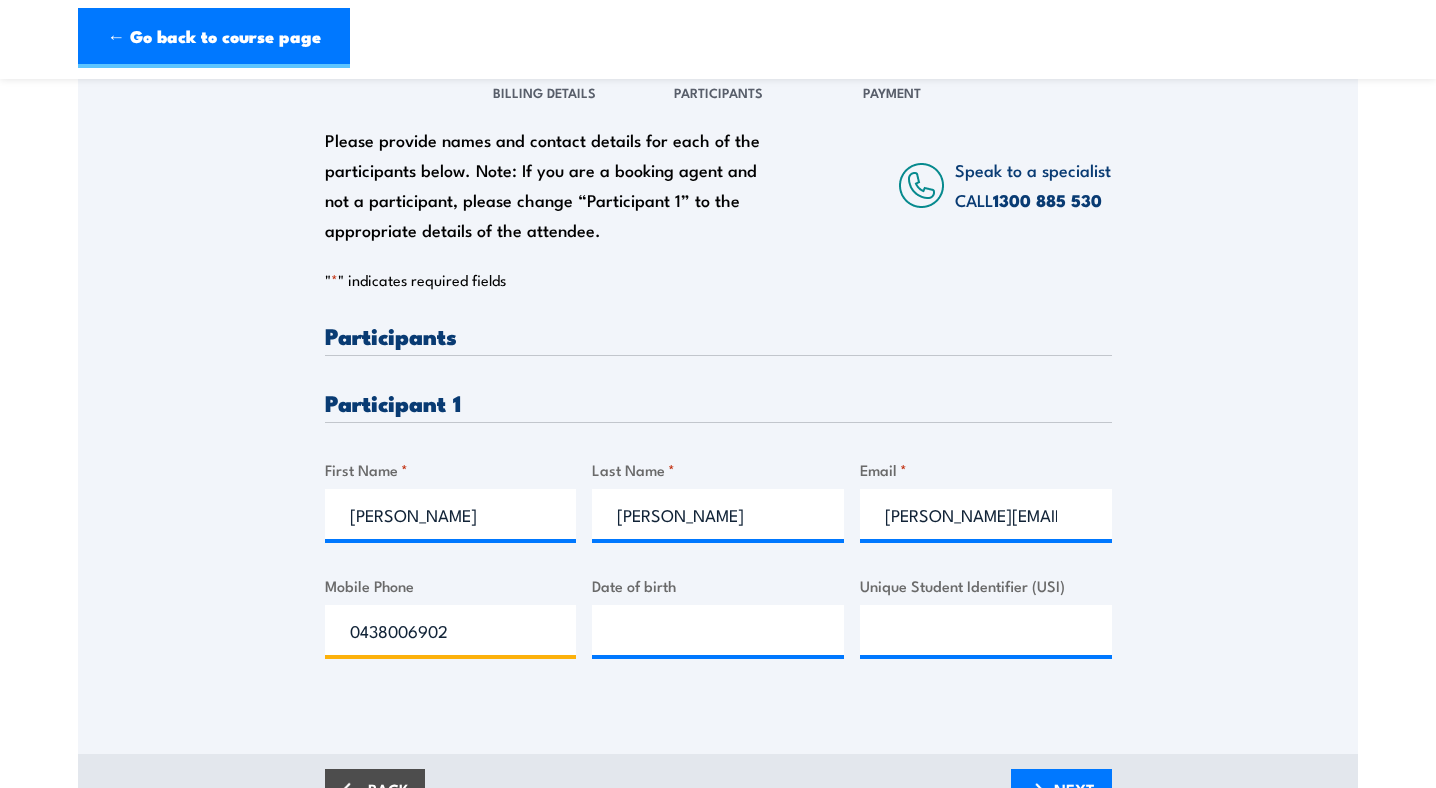 type on "0438006902" 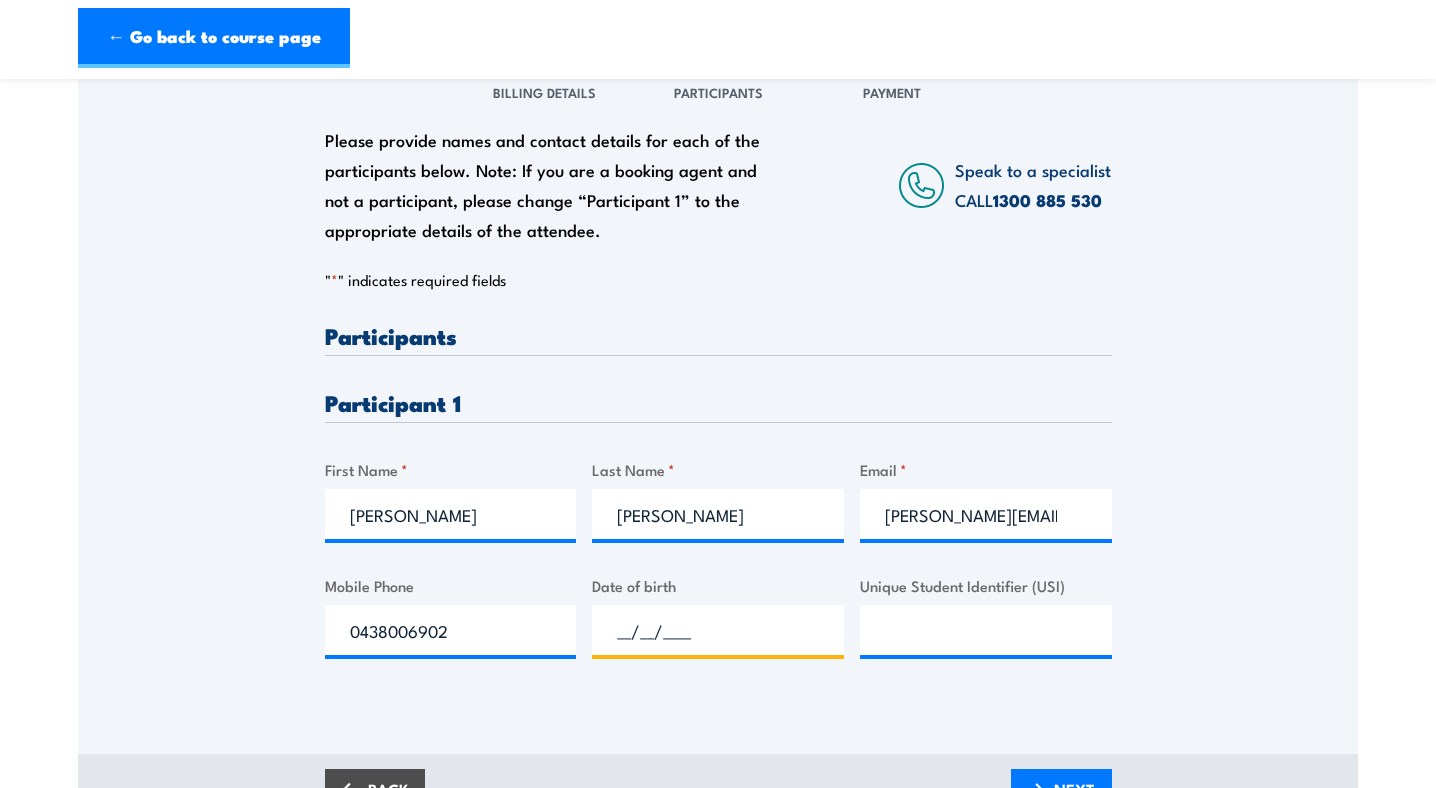 click on "__/__/____" at bounding box center (718, 630) 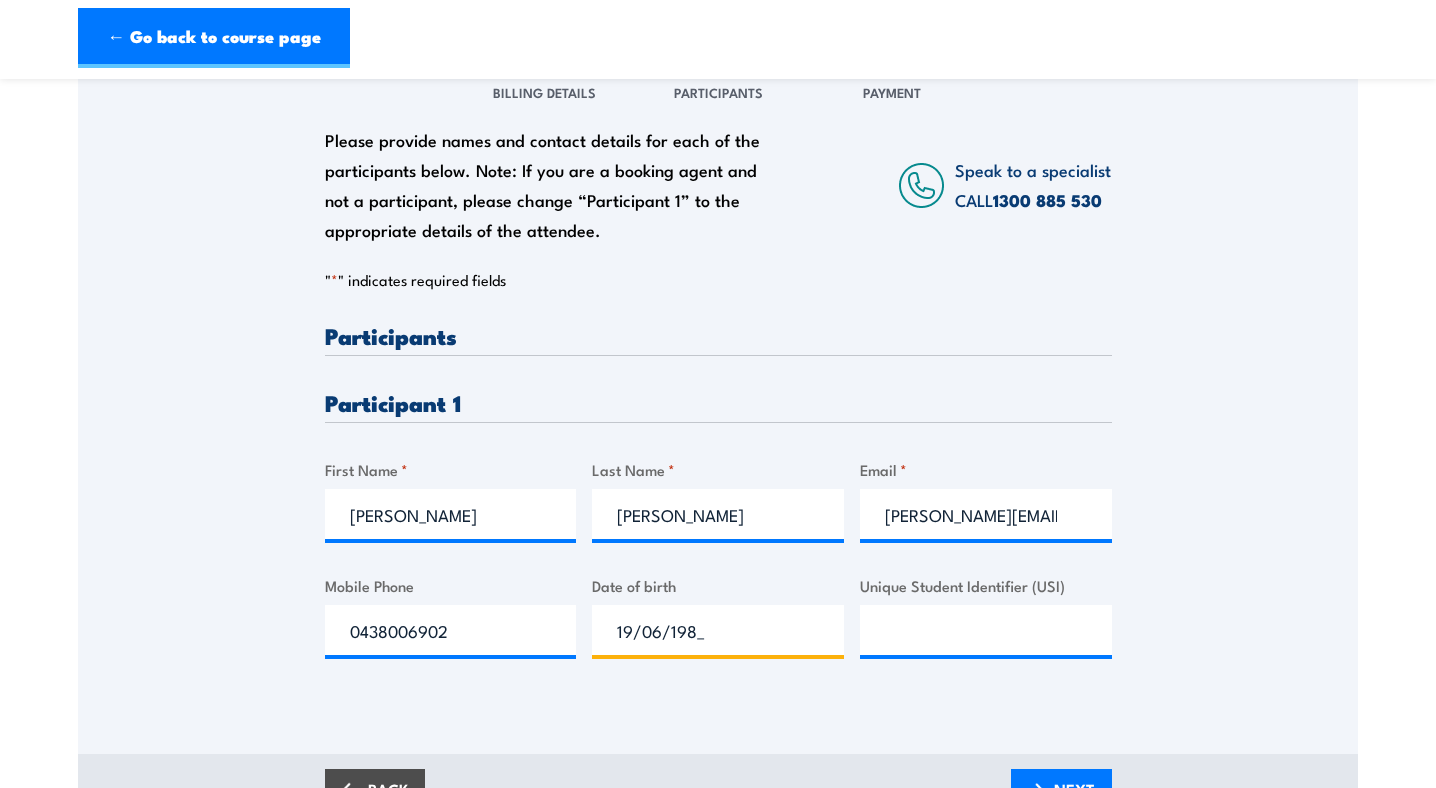 type on "19/06/1985" 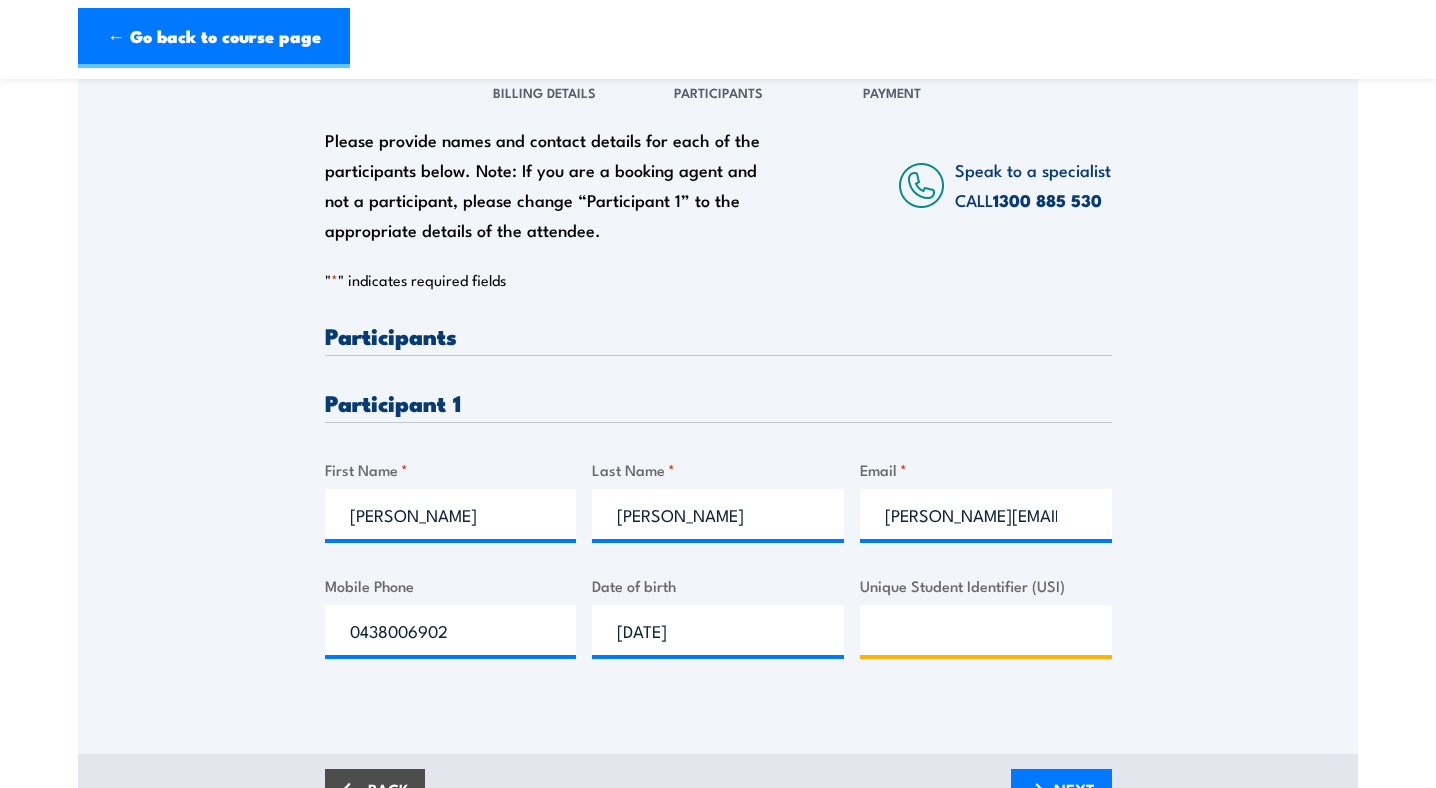 paste on "CMSJMN72NC" 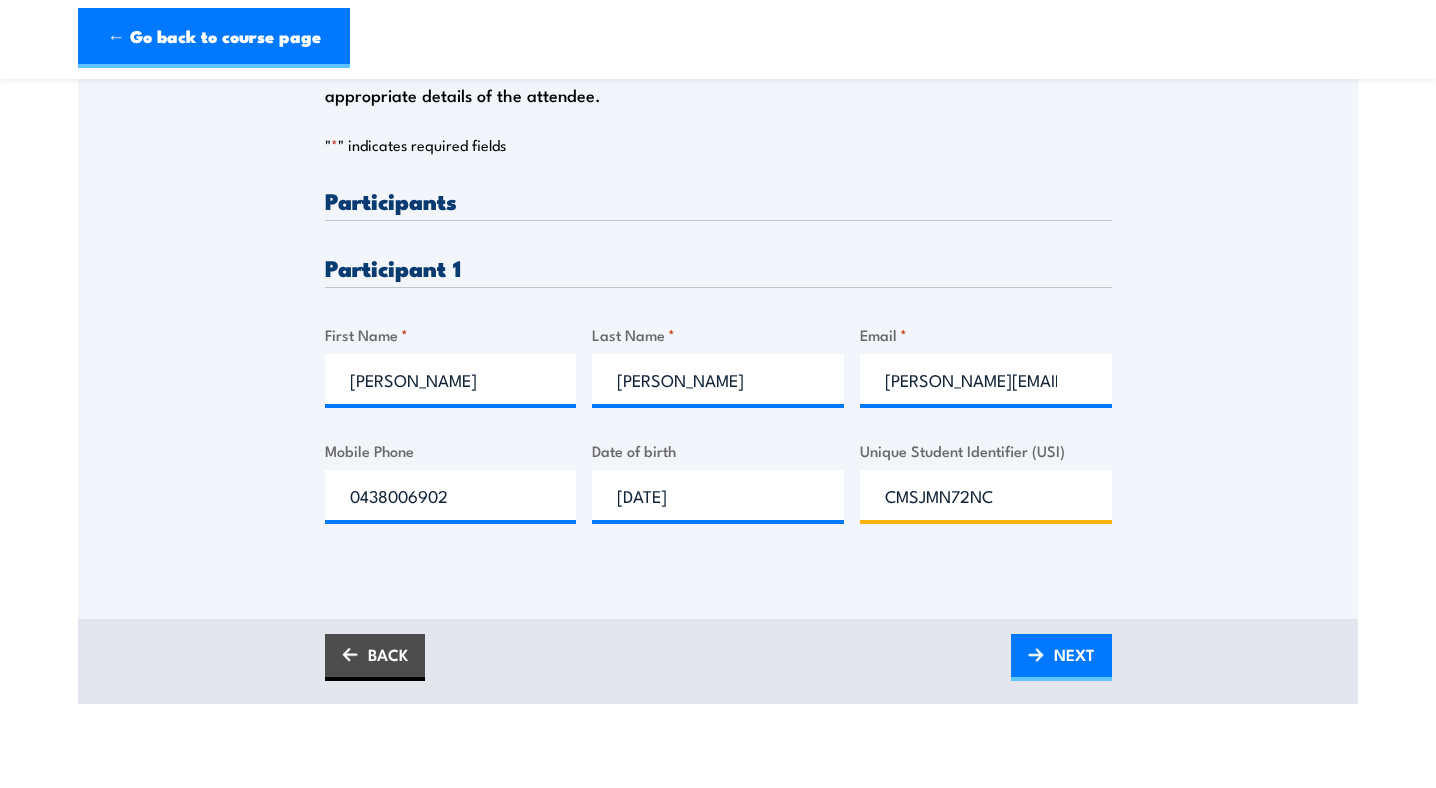 scroll, scrollTop: 436, scrollLeft: 0, axis: vertical 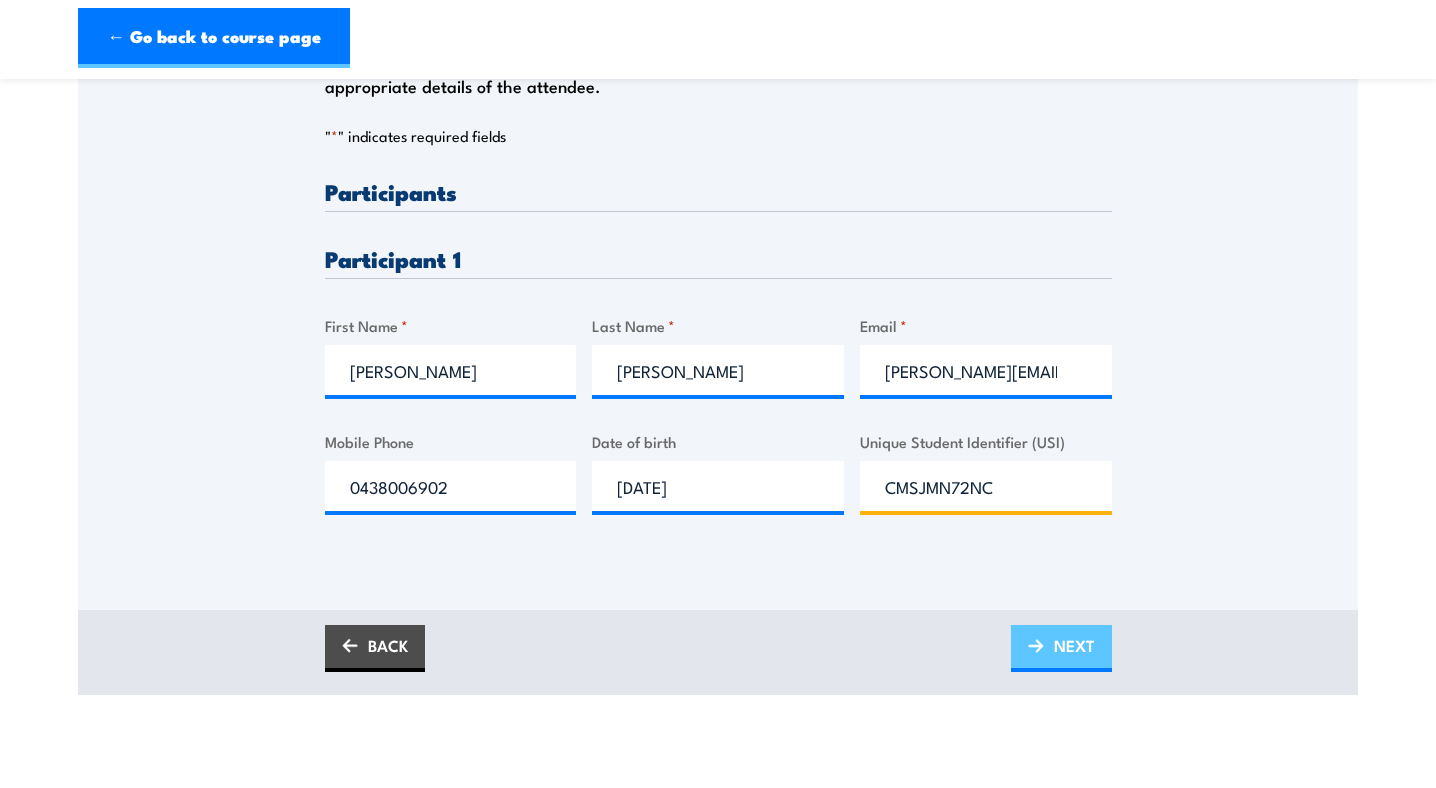 type on "CMSJMN72NC" 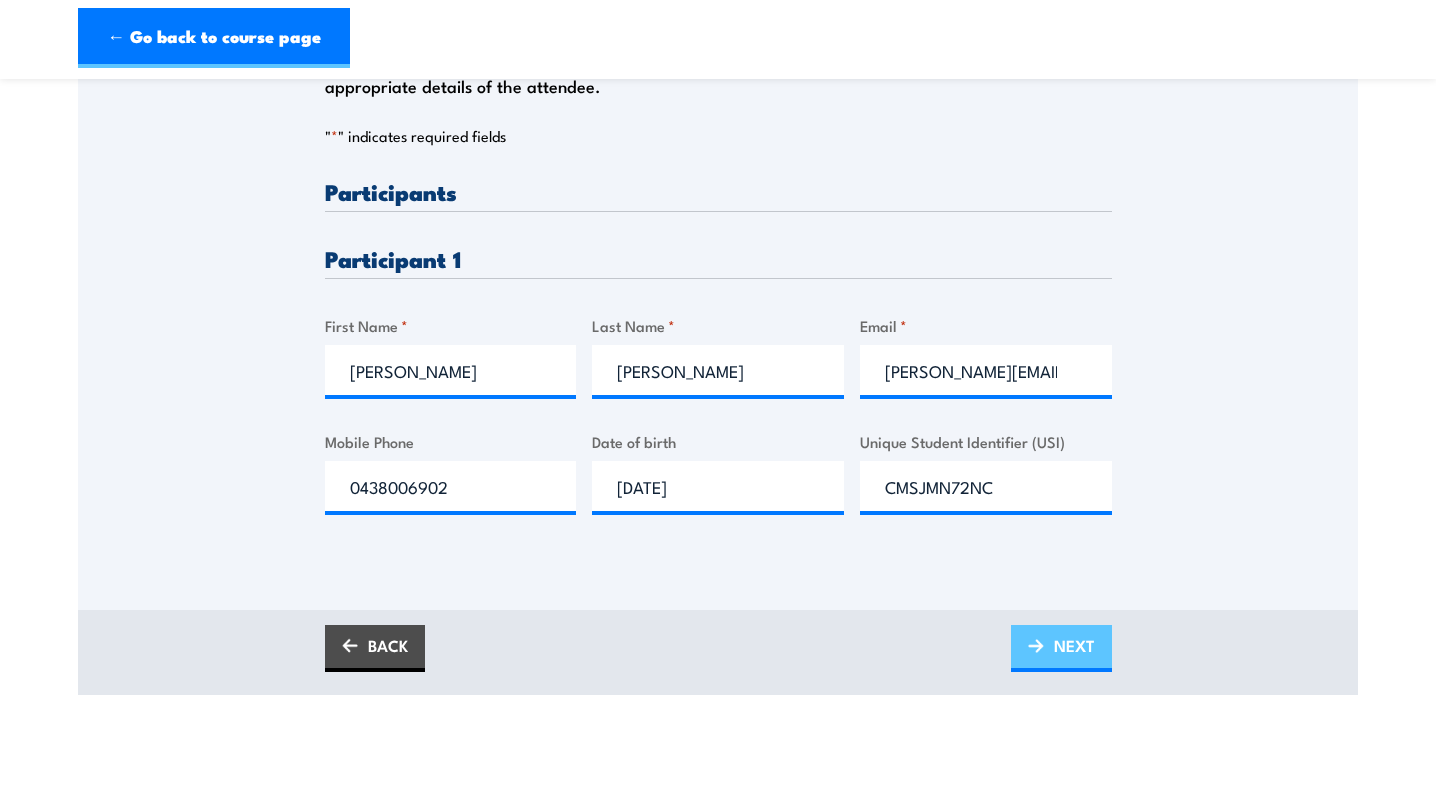 click on "NEXT" at bounding box center [1061, 648] 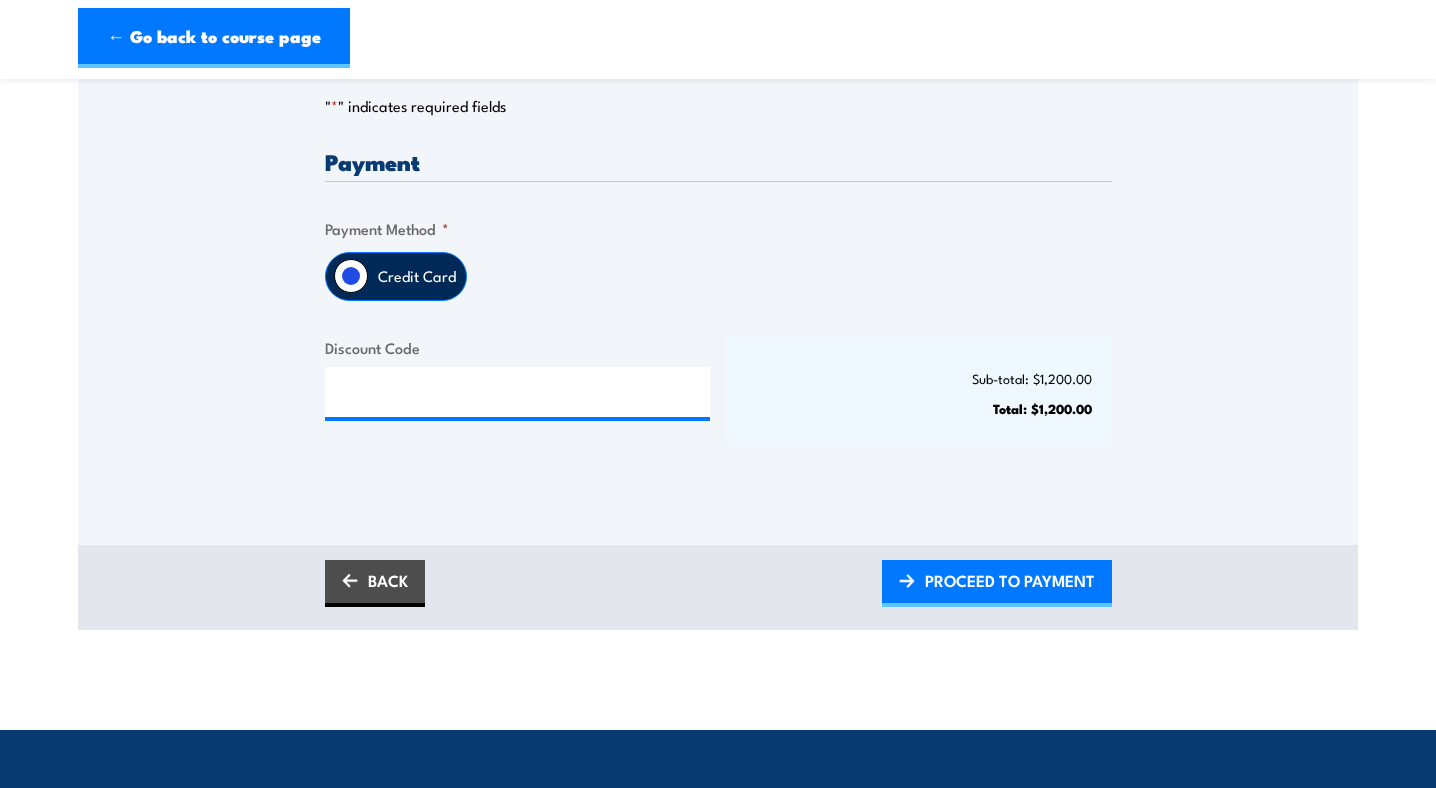 scroll, scrollTop: 0, scrollLeft: 0, axis: both 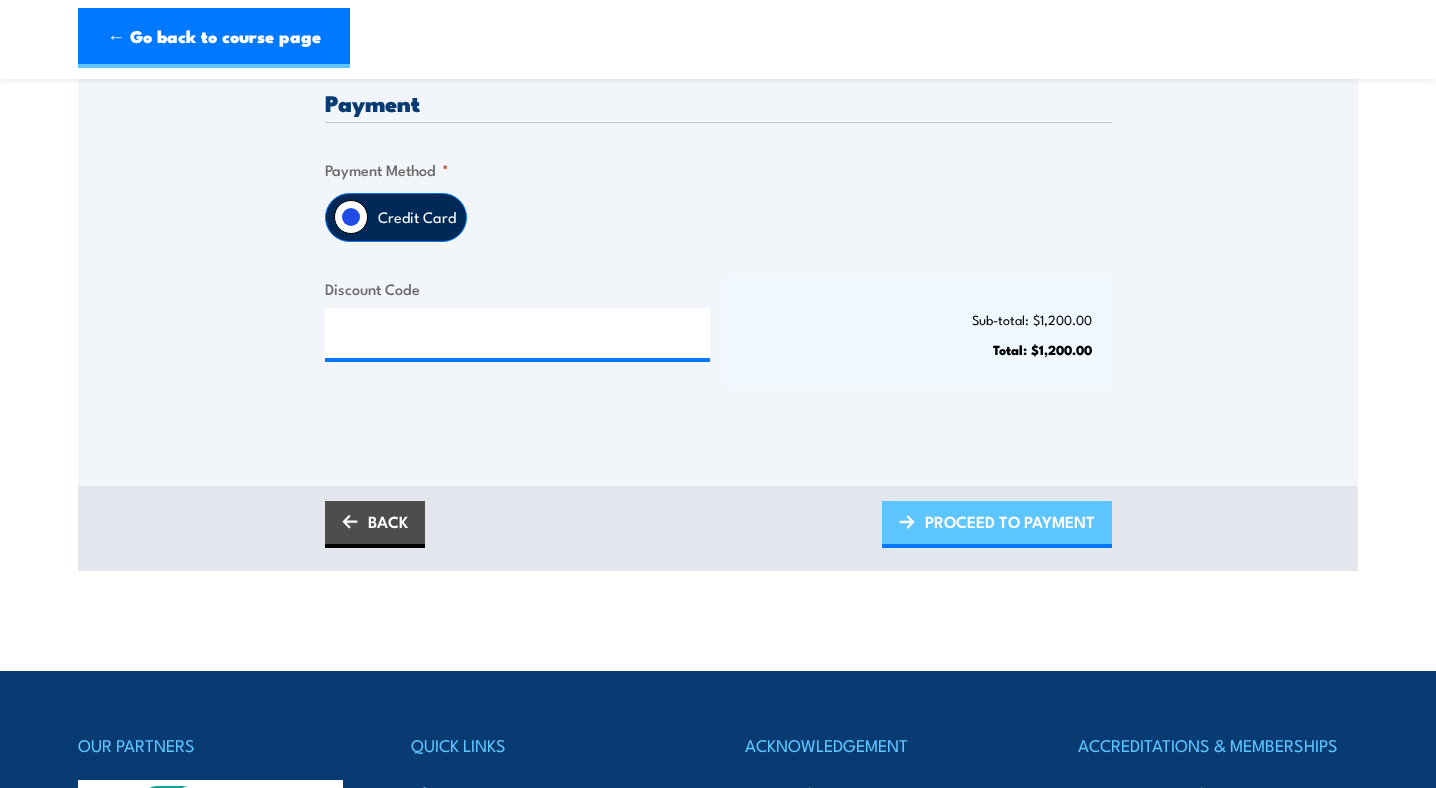 click on "PROCEED TO PAYMENT" at bounding box center (1010, 521) 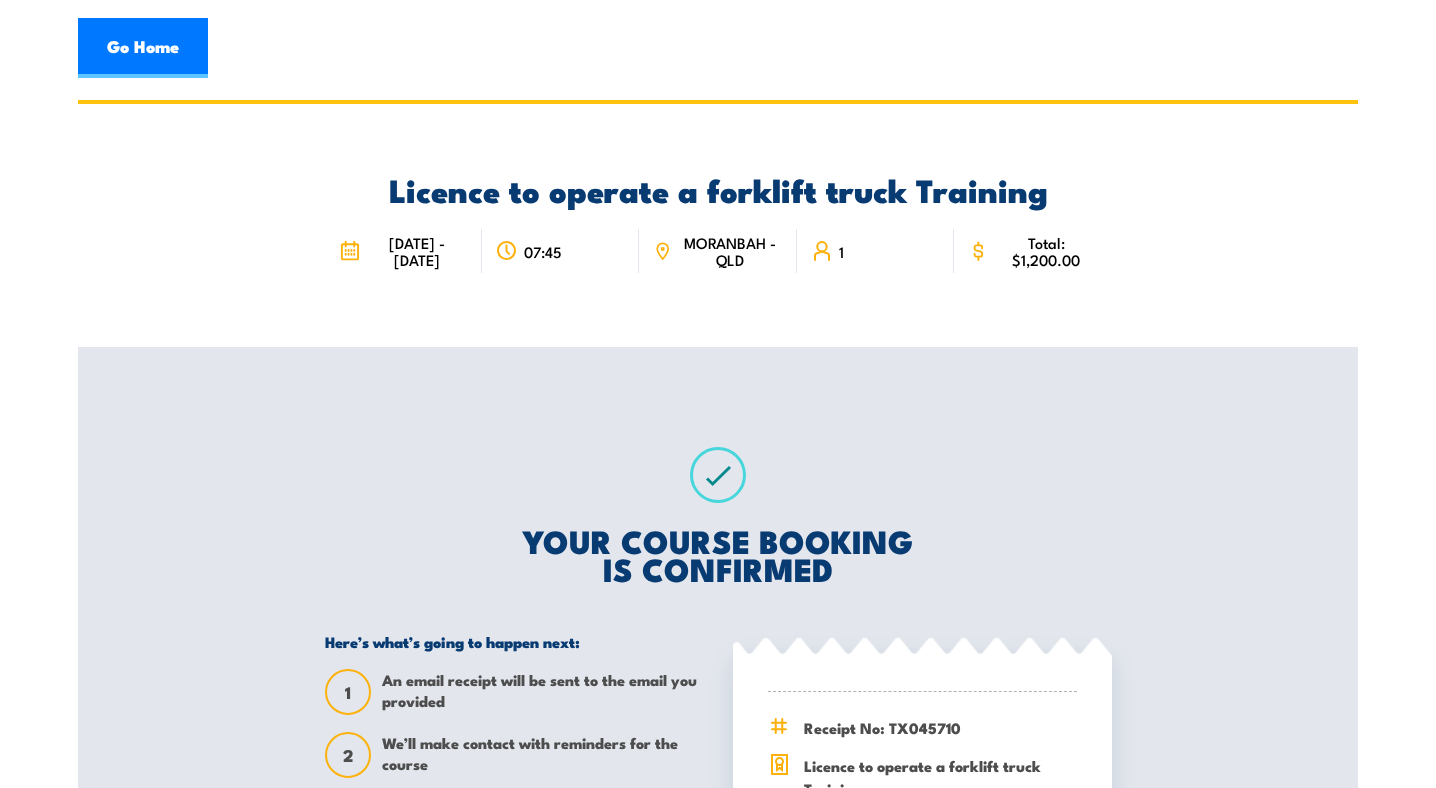 scroll, scrollTop: 0, scrollLeft: 0, axis: both 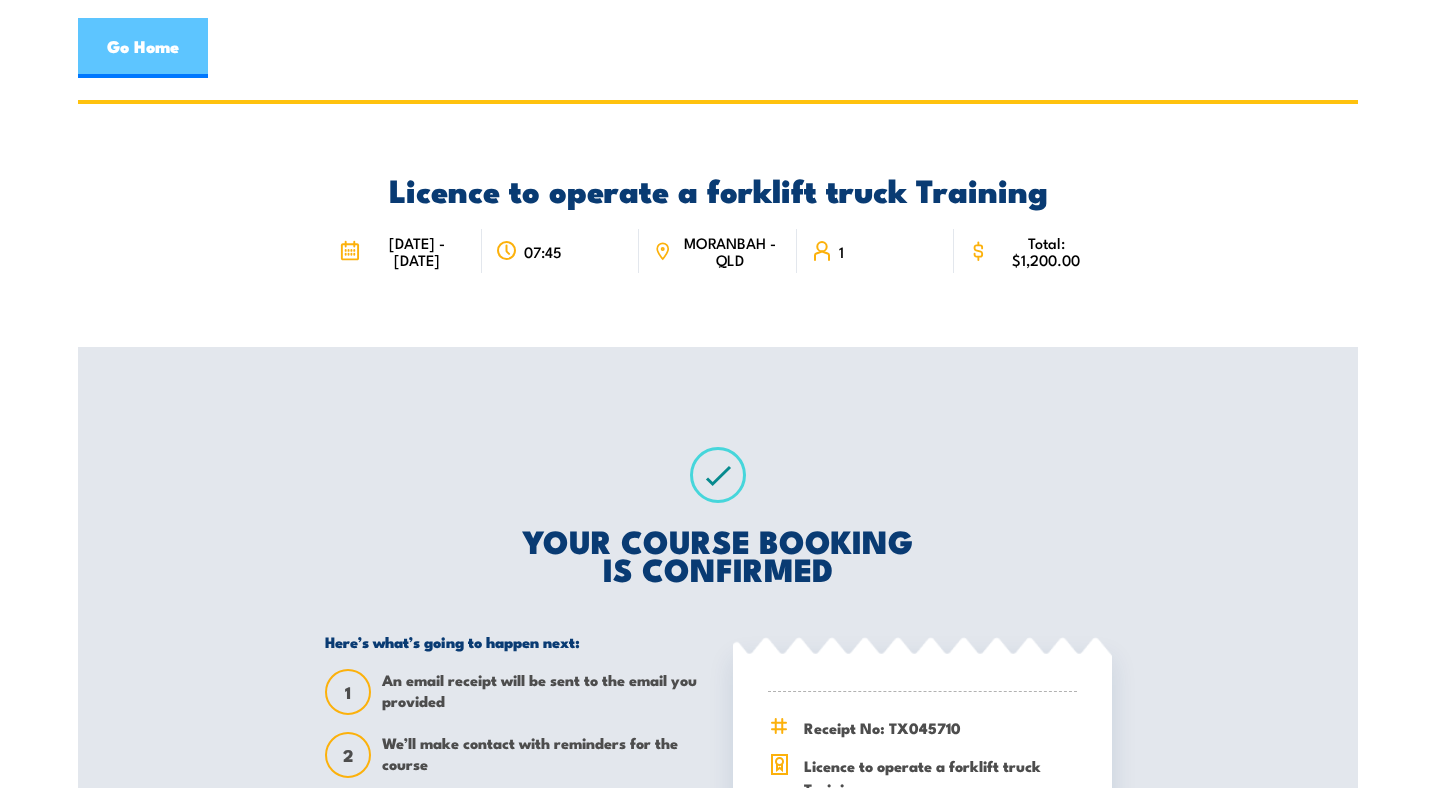 click on "Go Home" at bounding box center [143, 48] 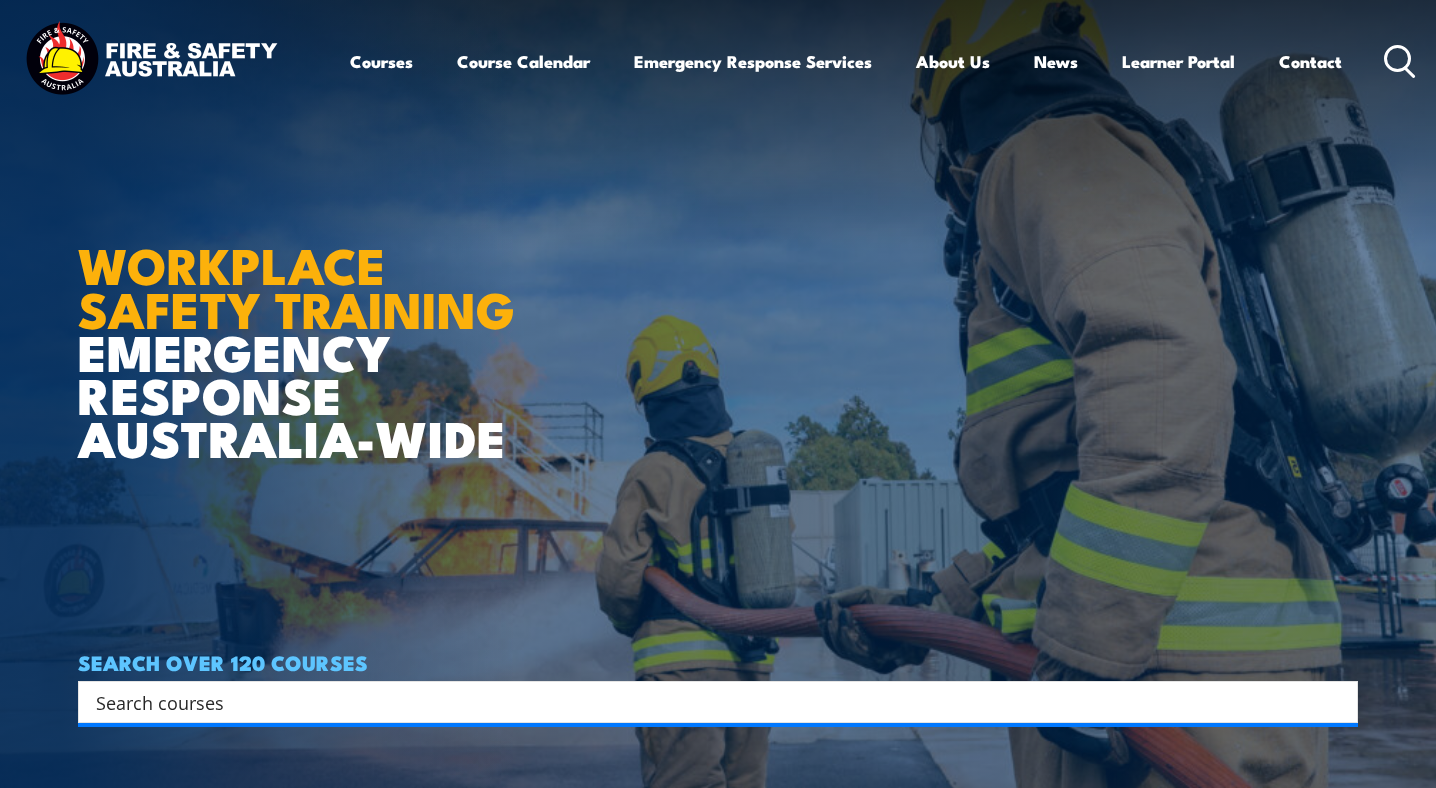 scroll, scrollTop: 0, scrollLeft: 0, axis: both 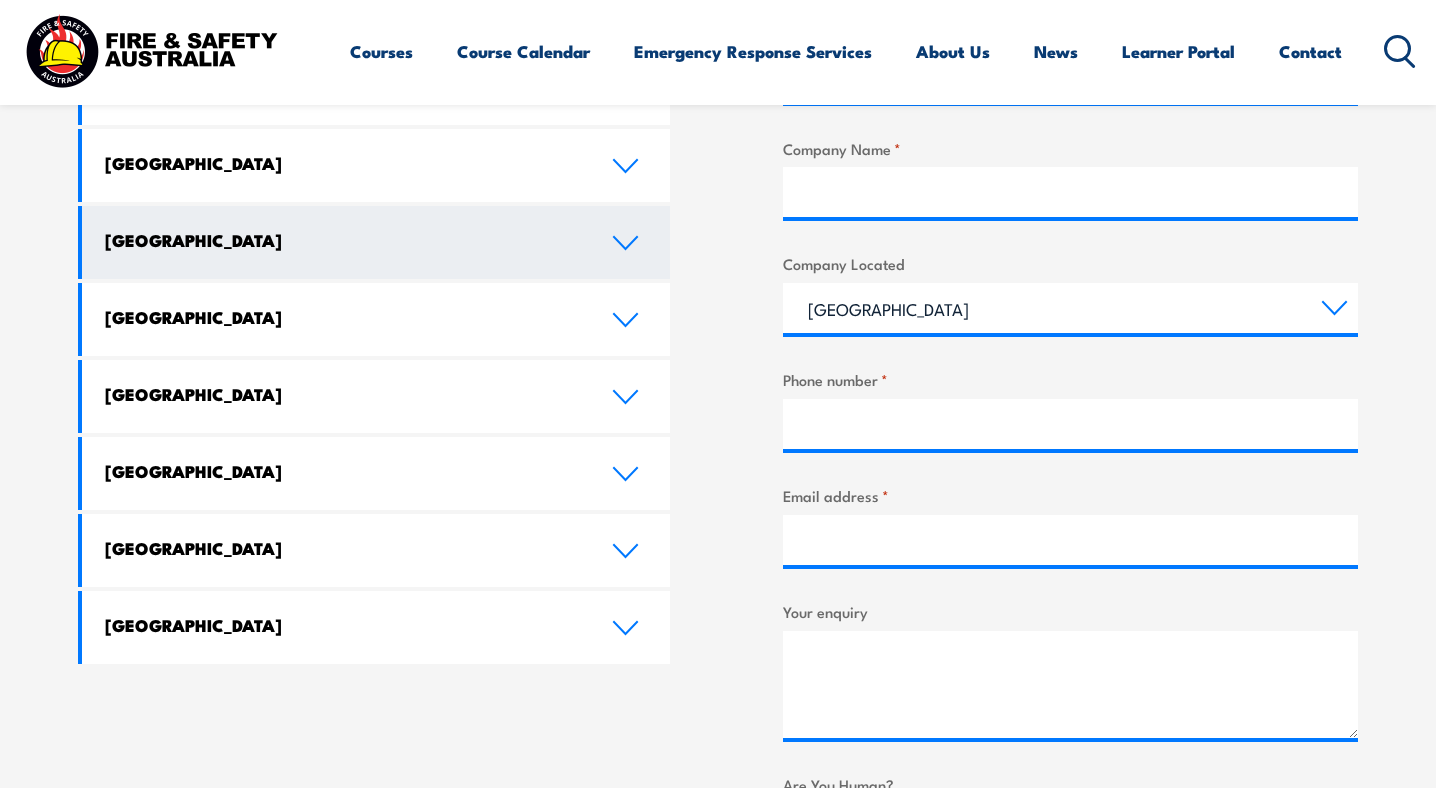 click 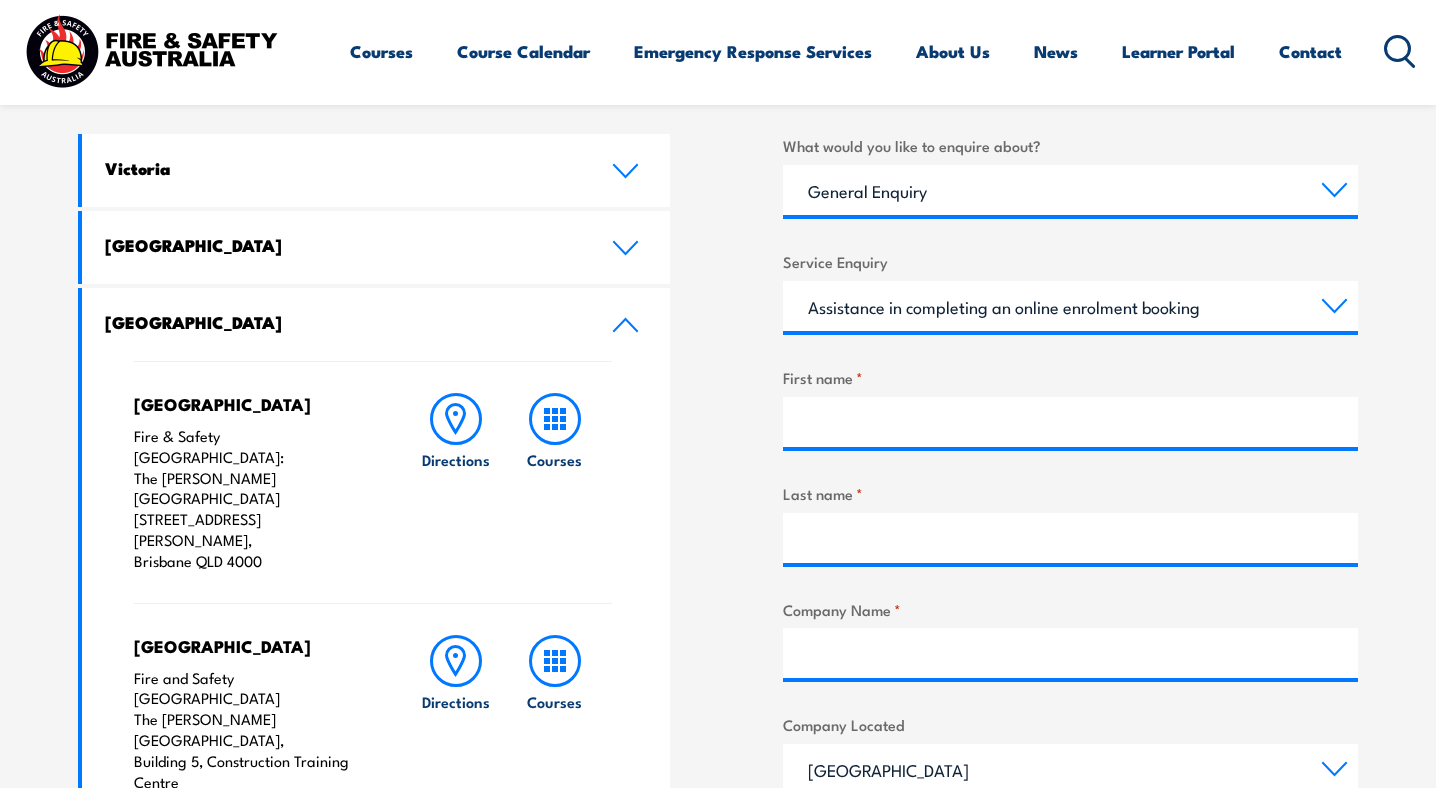 scroll, scrollTop: 479, scrollLeft: 0, axis: vertical 